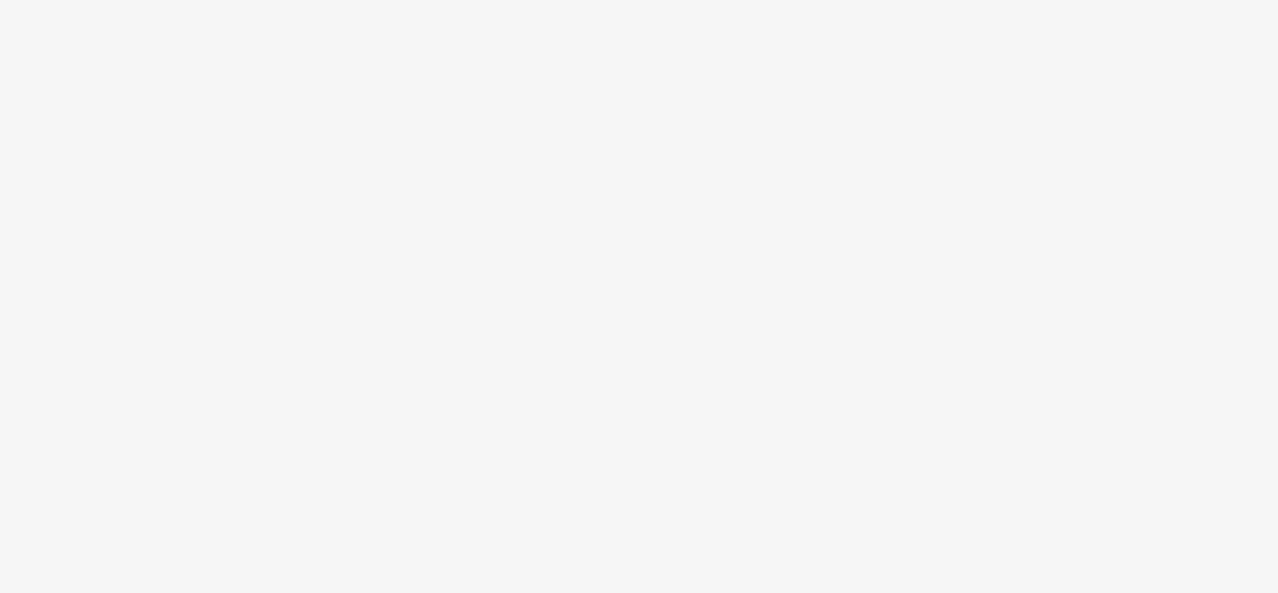 scroll, scrollTop: 0, scrollLeft: 0, axis: both 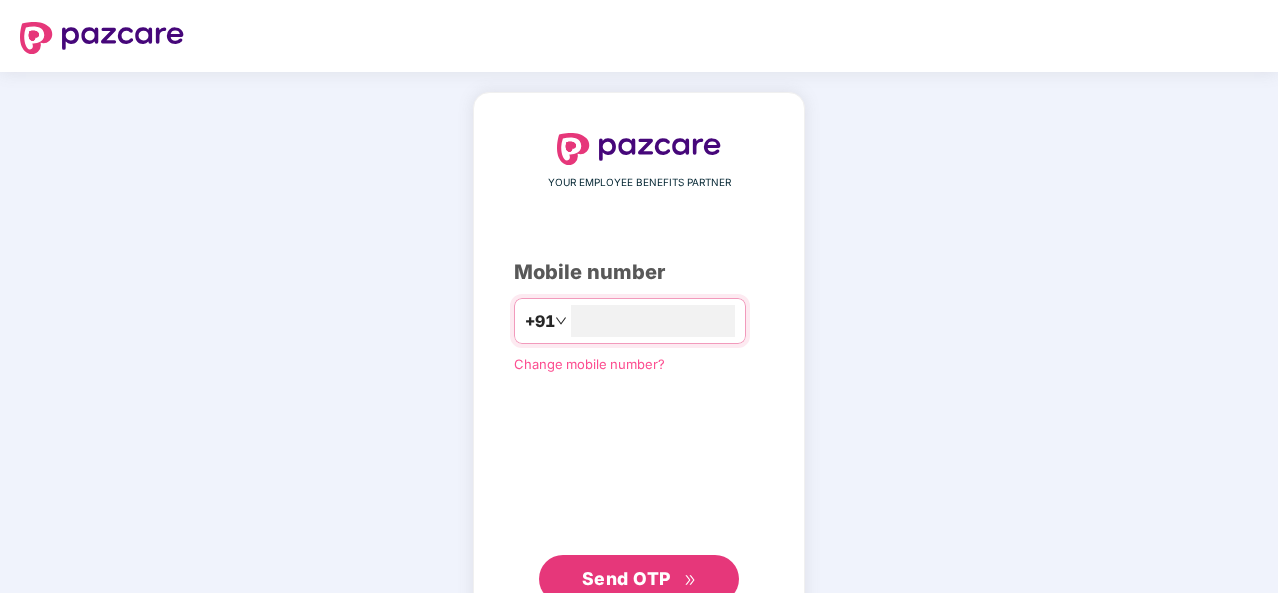 type on "**********" 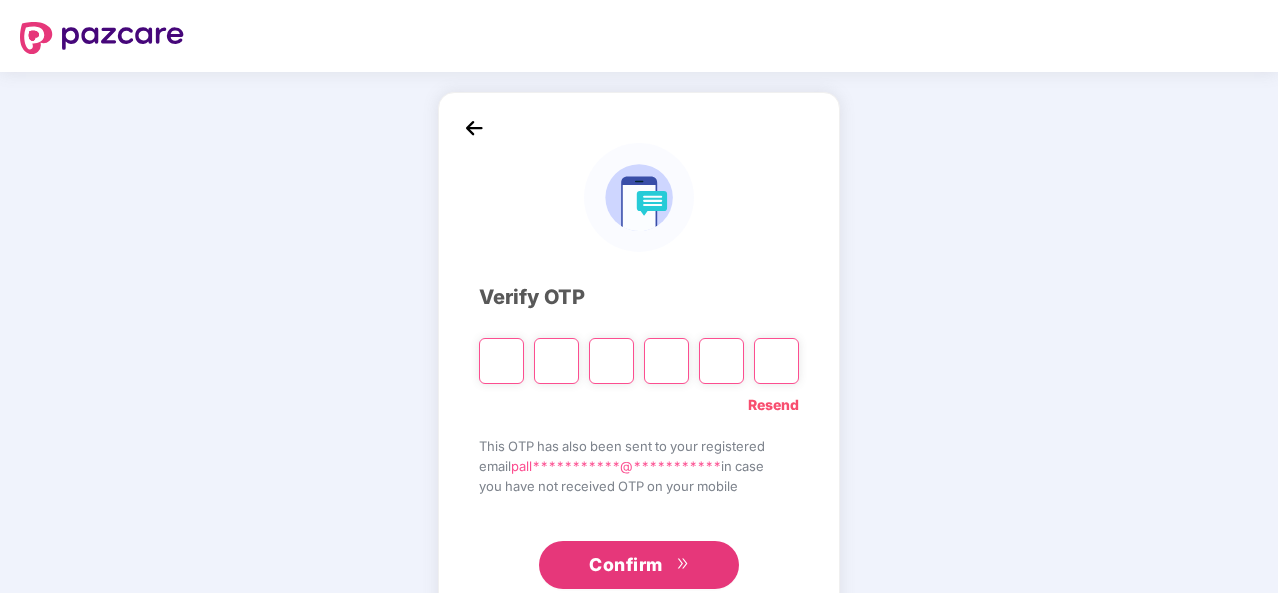 type on "*" 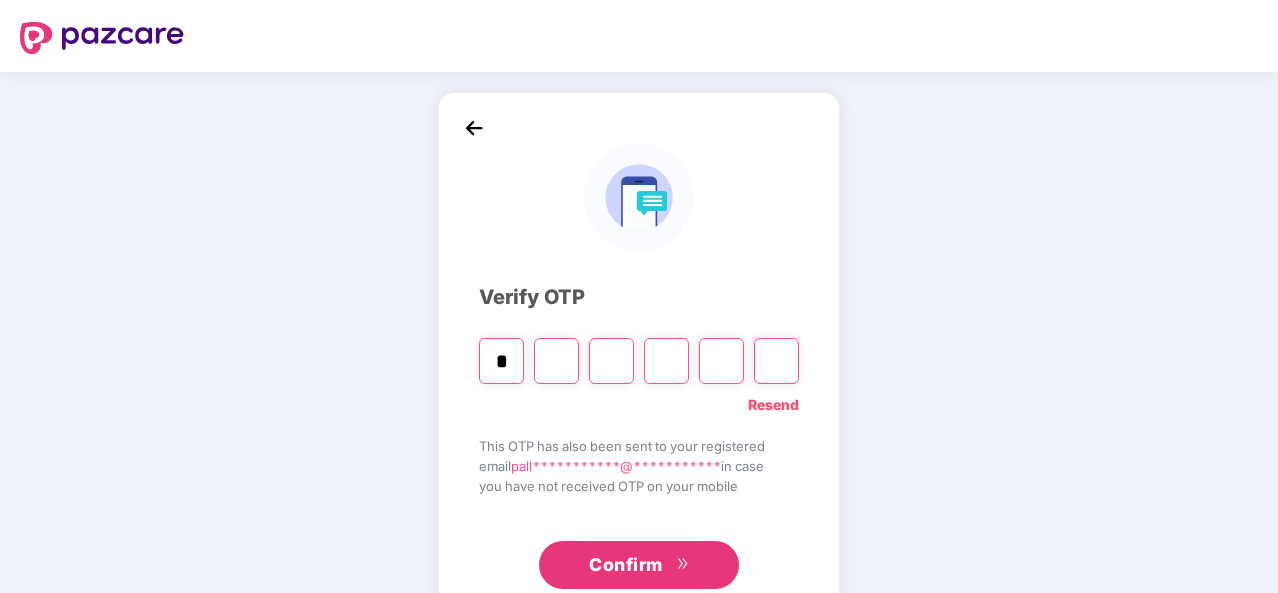 type on "*" 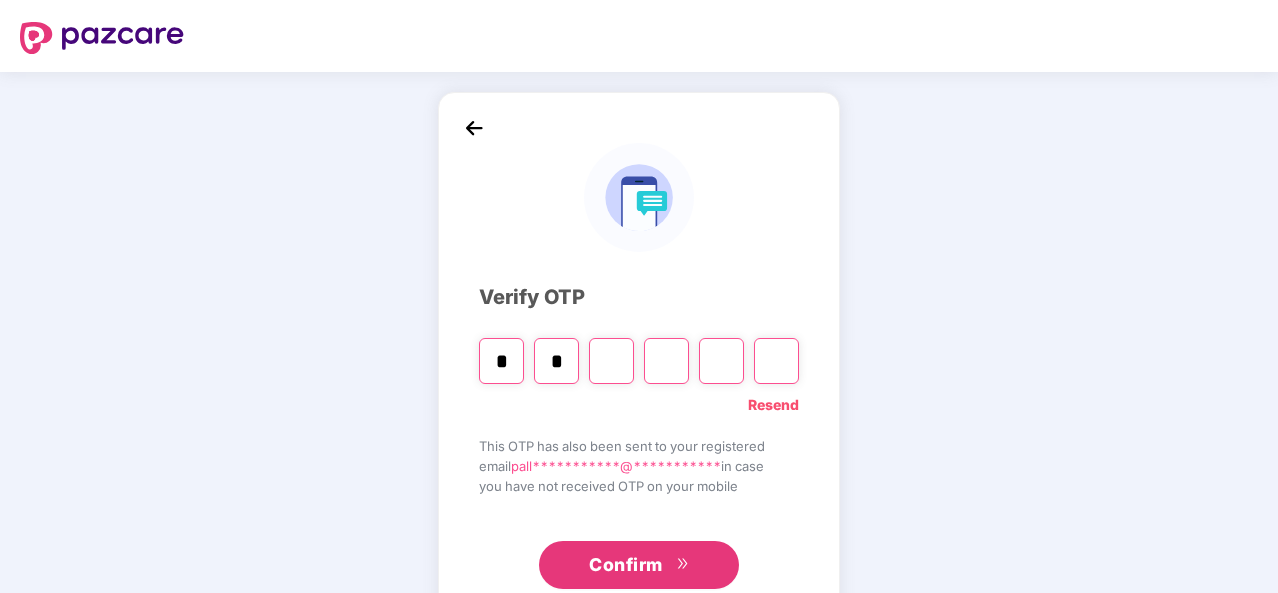 type on "*" 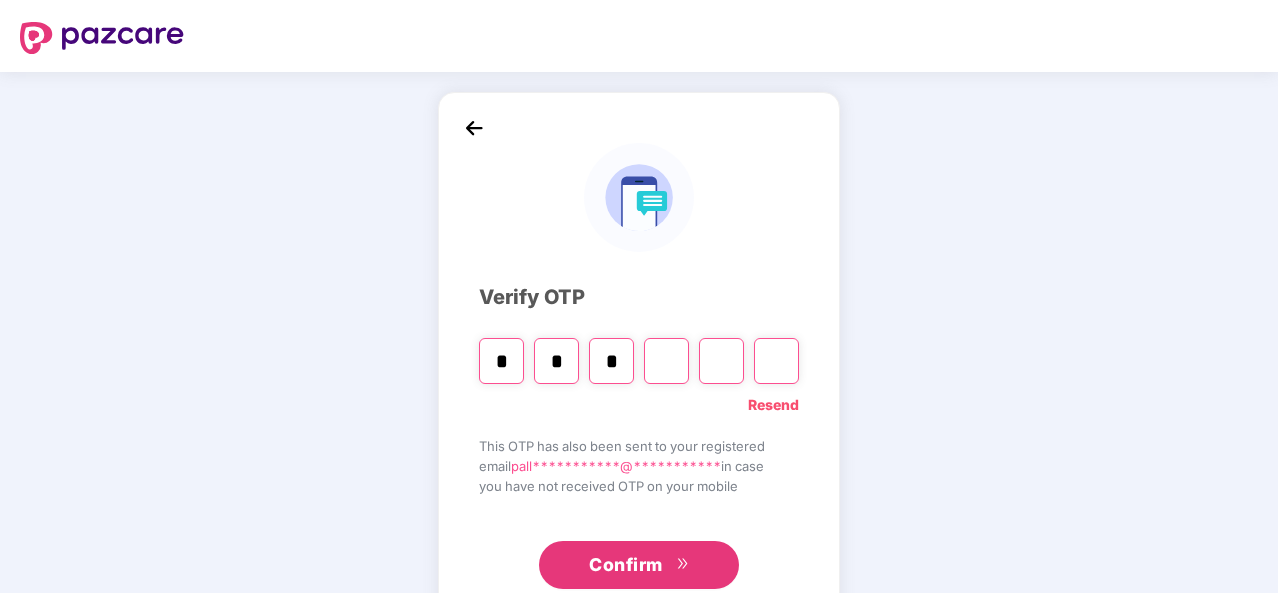 type on "*" 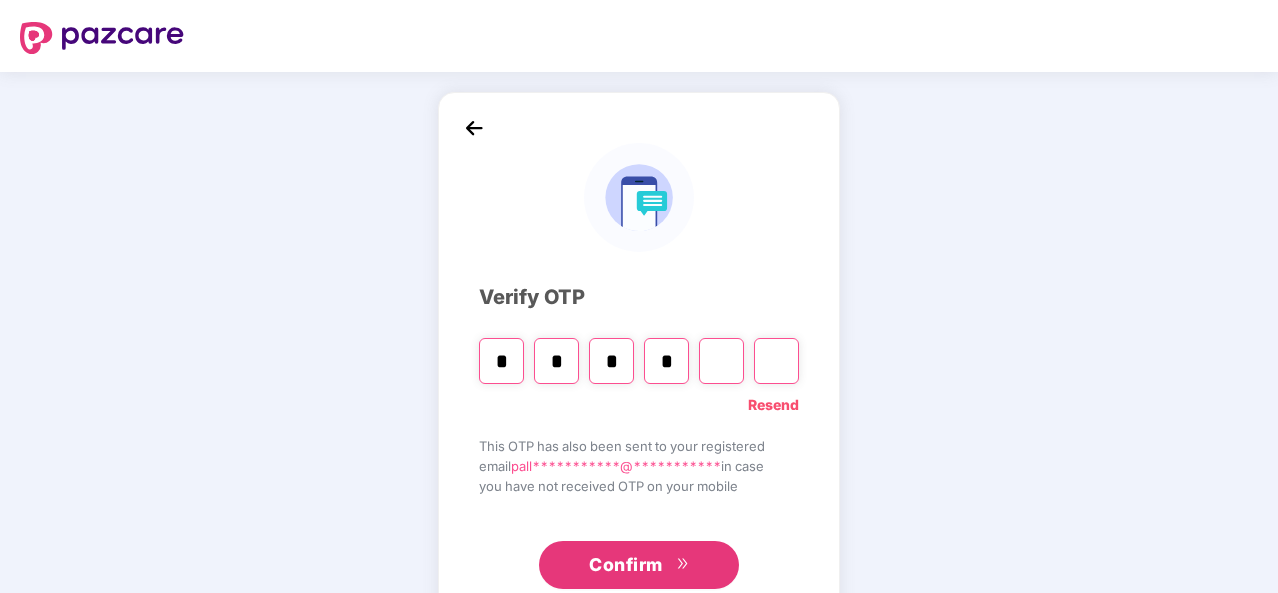 type on "*" 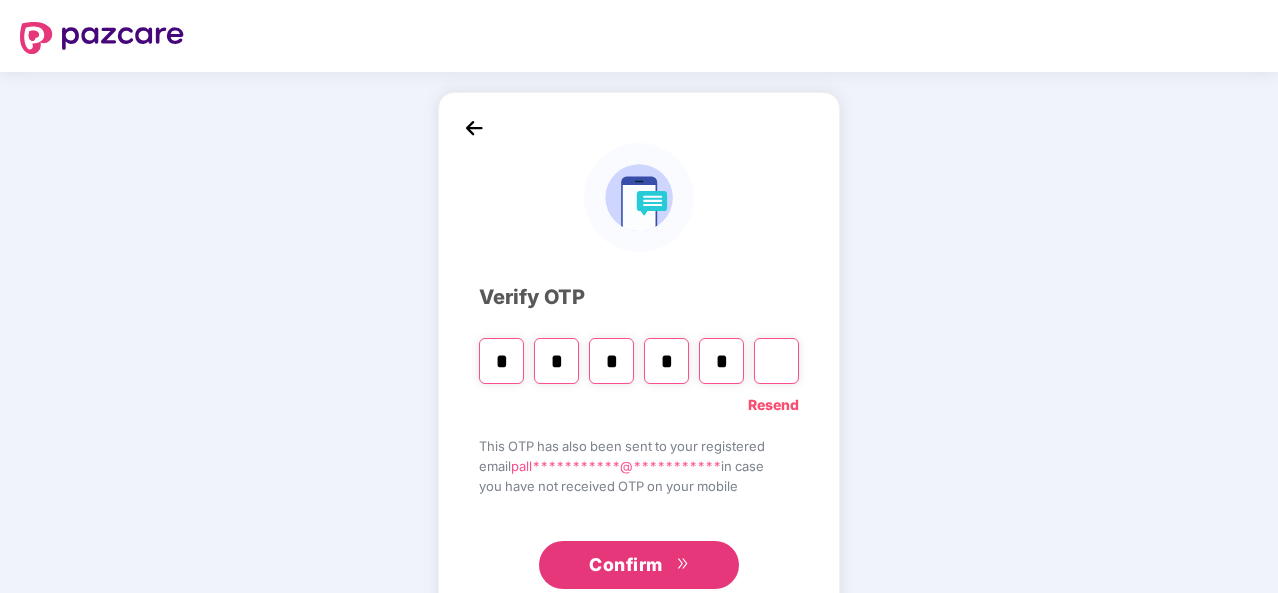type on "*" 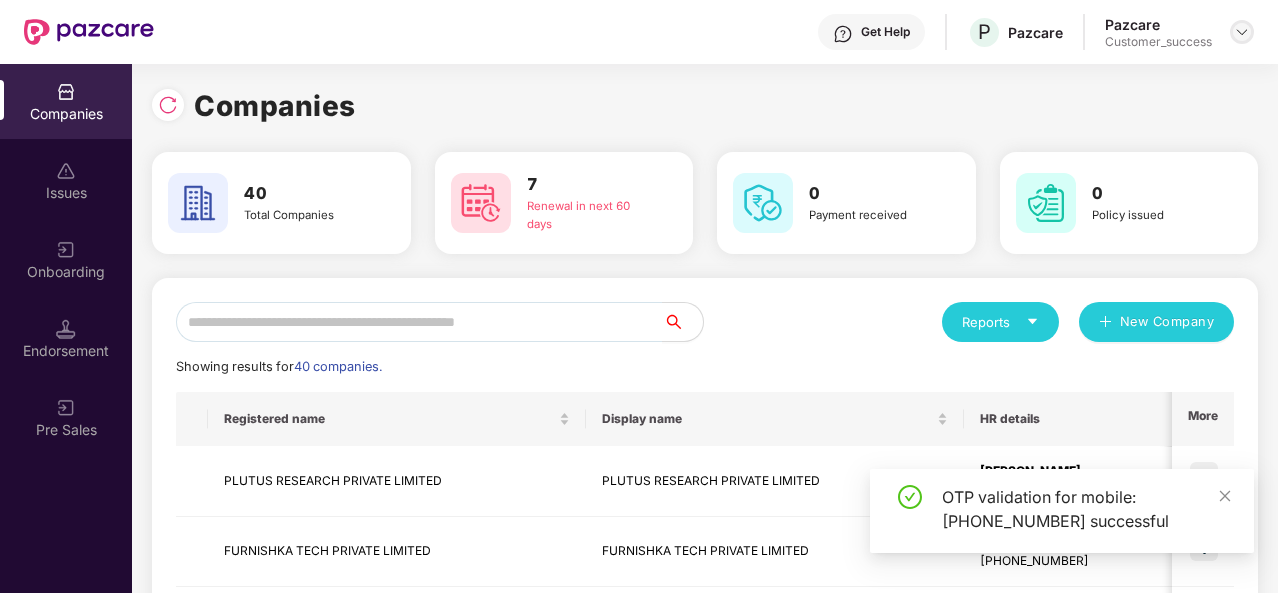 click at bounding box center (1242, 32) 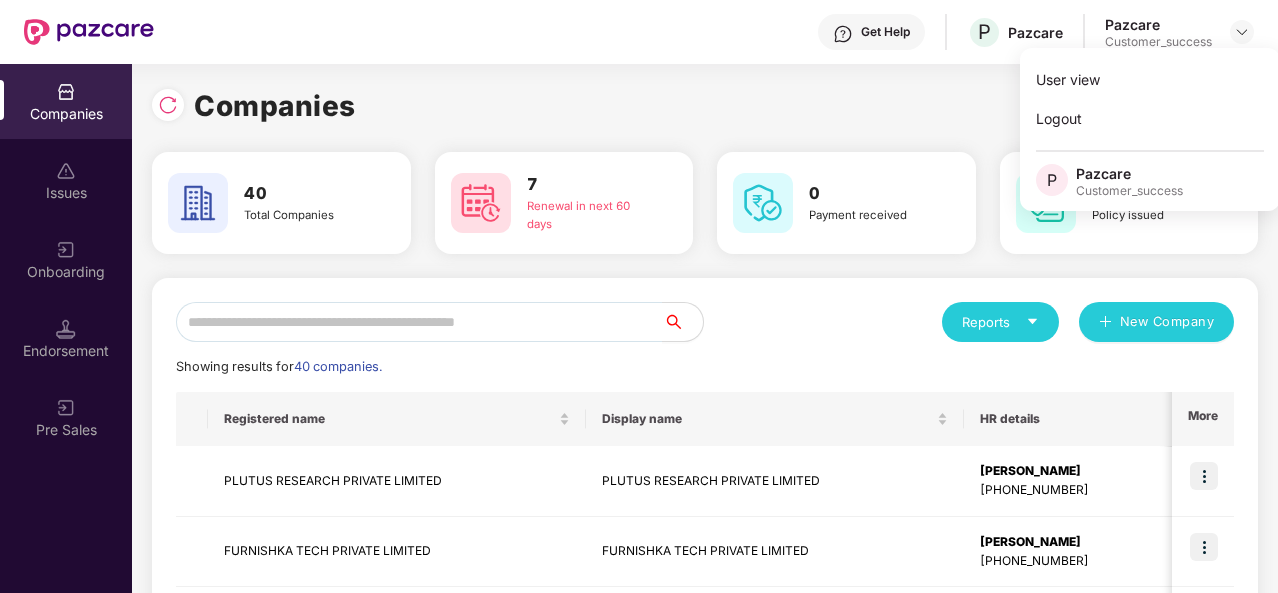 click on "7" at bounding box center (589, 185) 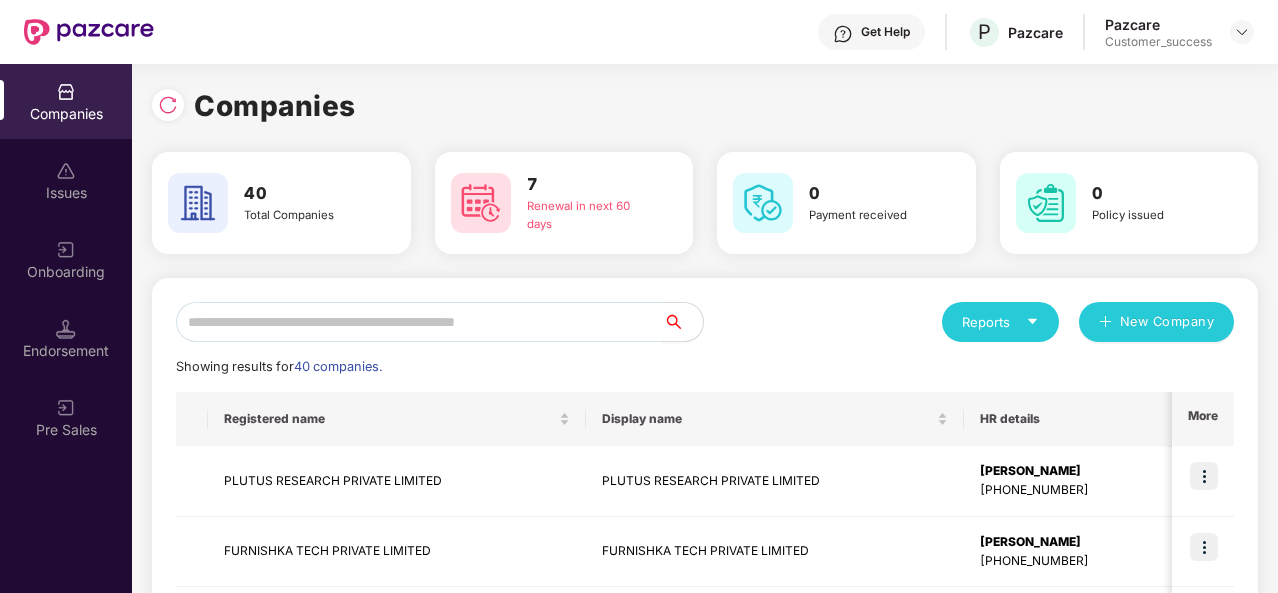 click at bounding box center (481, 203) 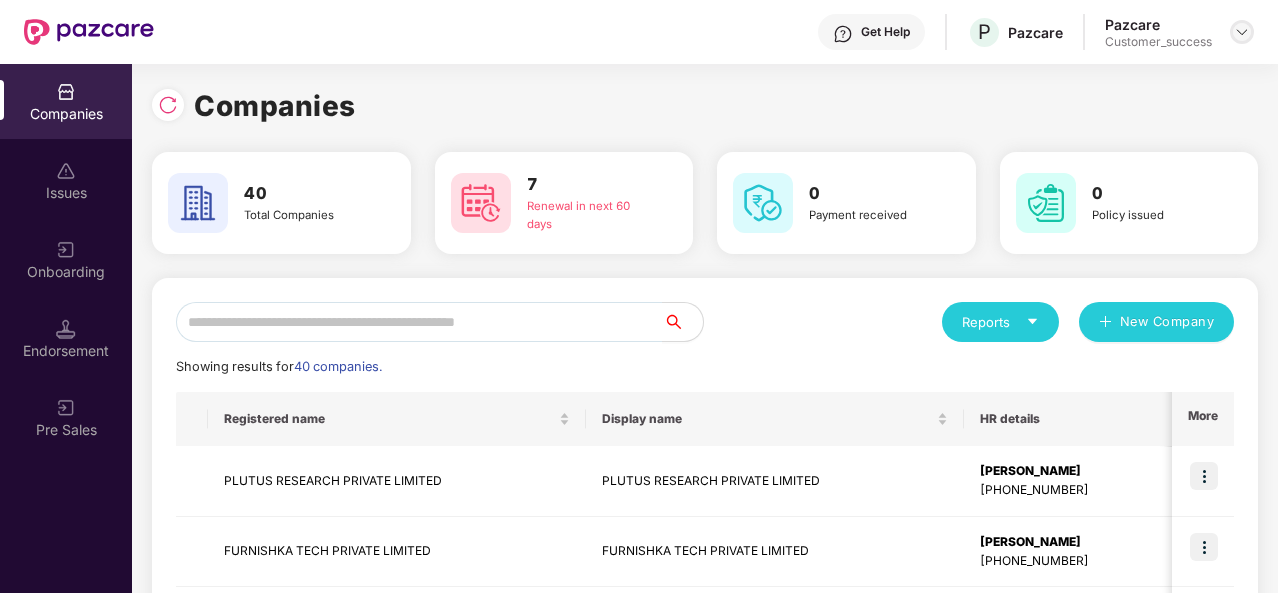 click at bounding box center [1242, 32] 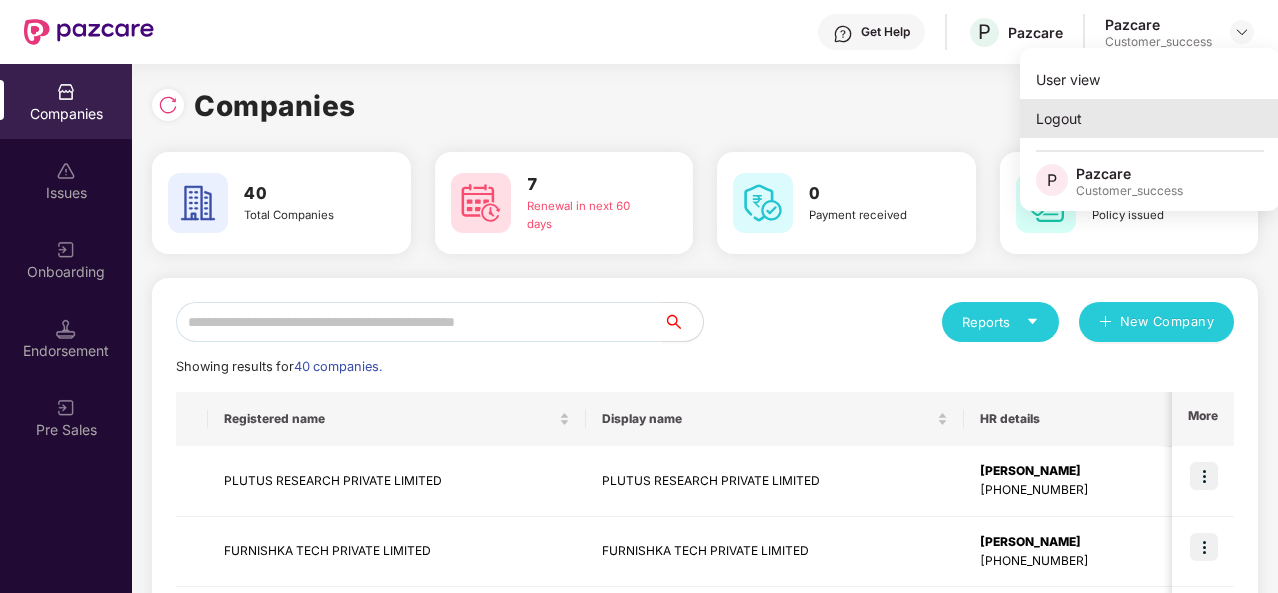 click on "Logout" at bounding box center (1150, 118) 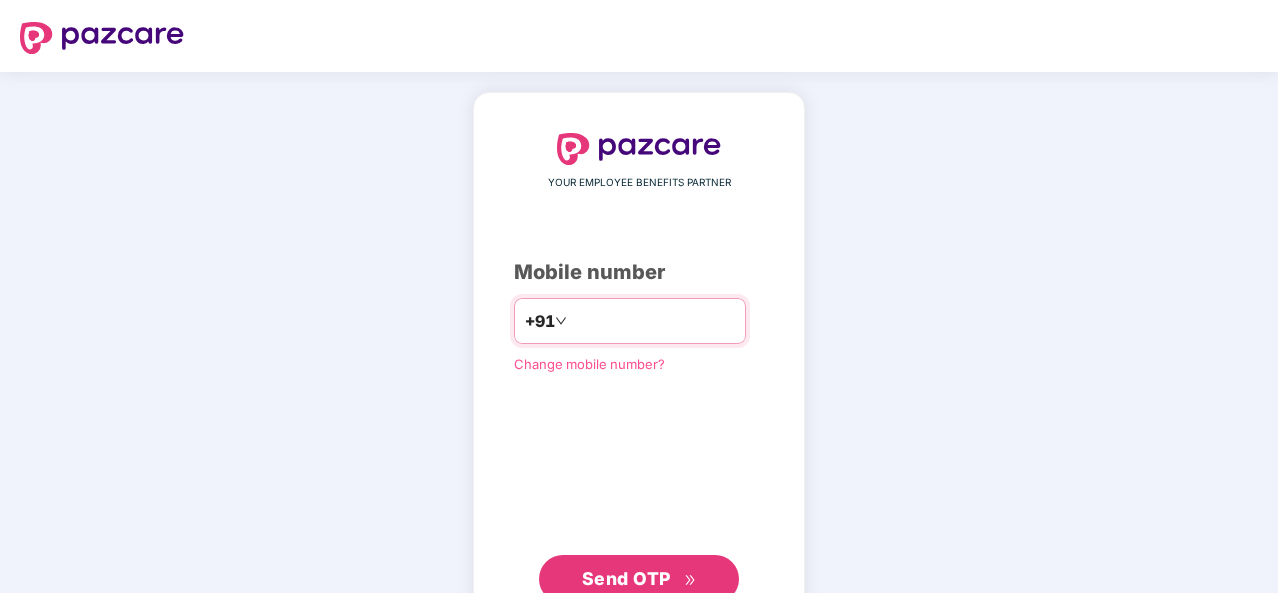 type on "**********" 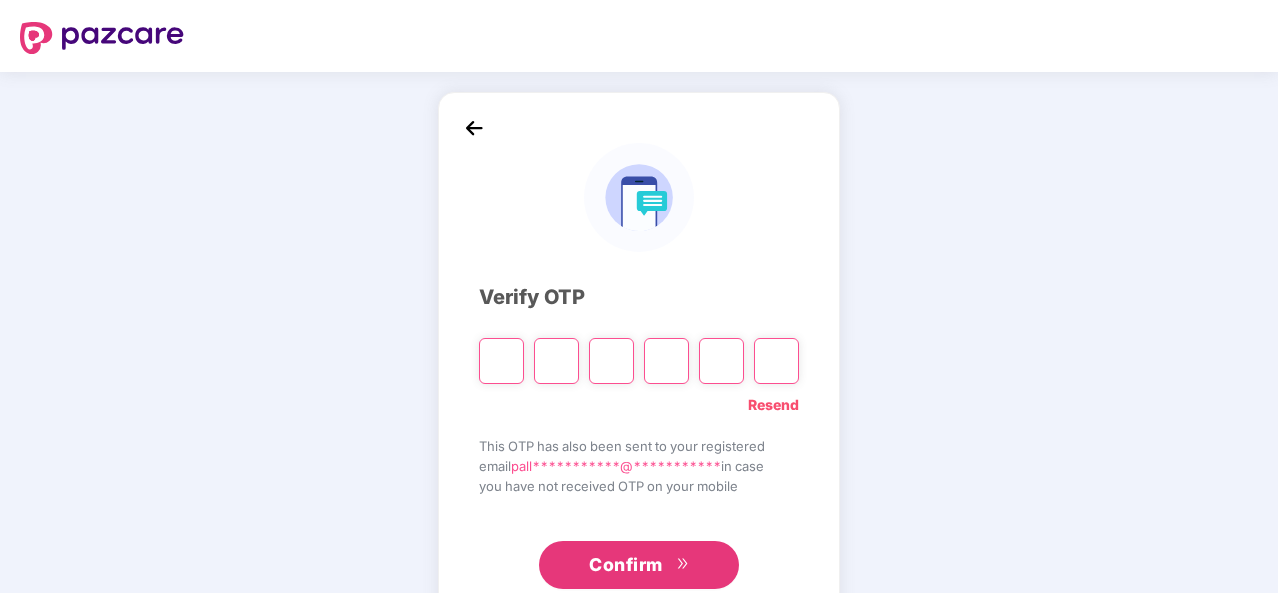 type on "*" 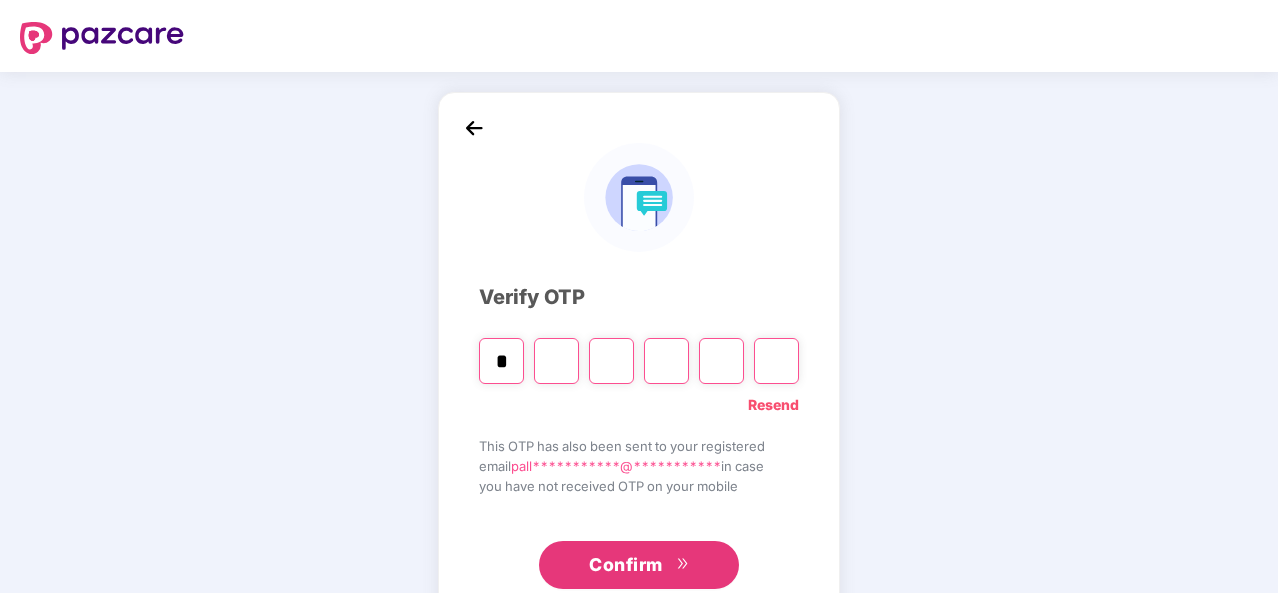 type on "*" 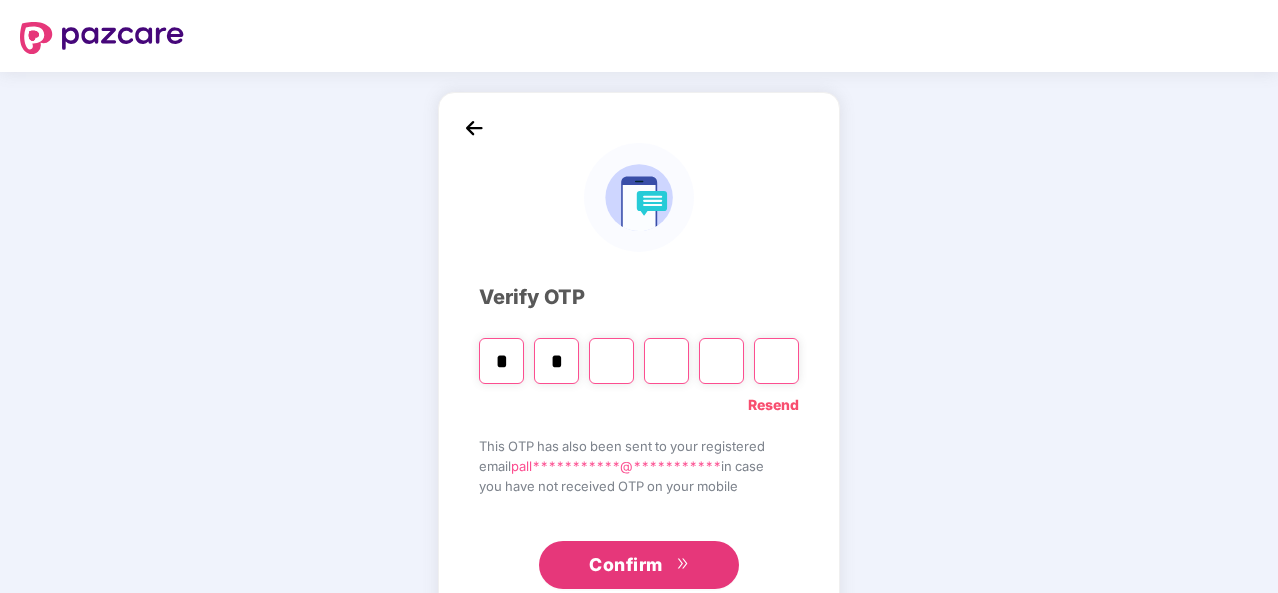 type on "*" 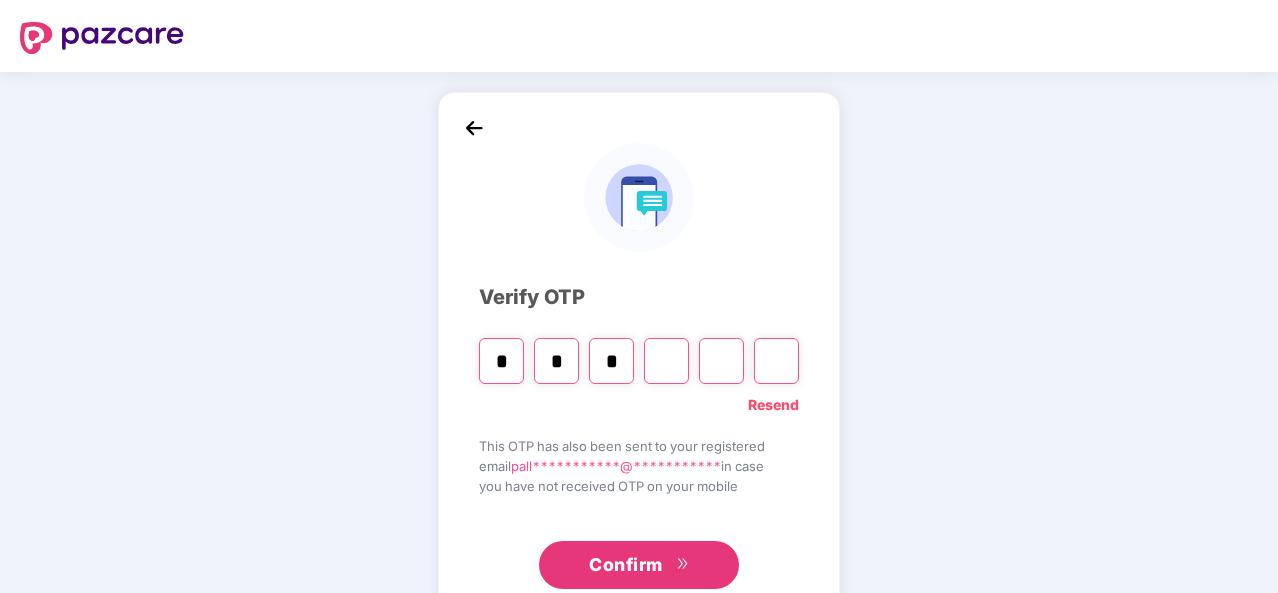 type on "*" 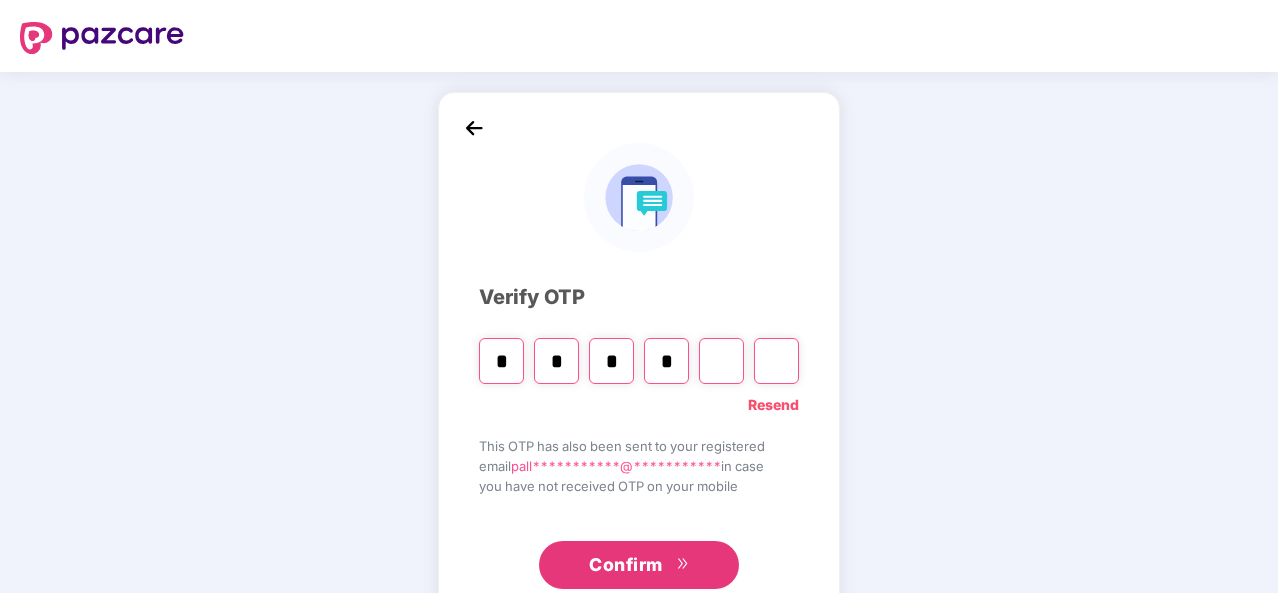 type on "*" 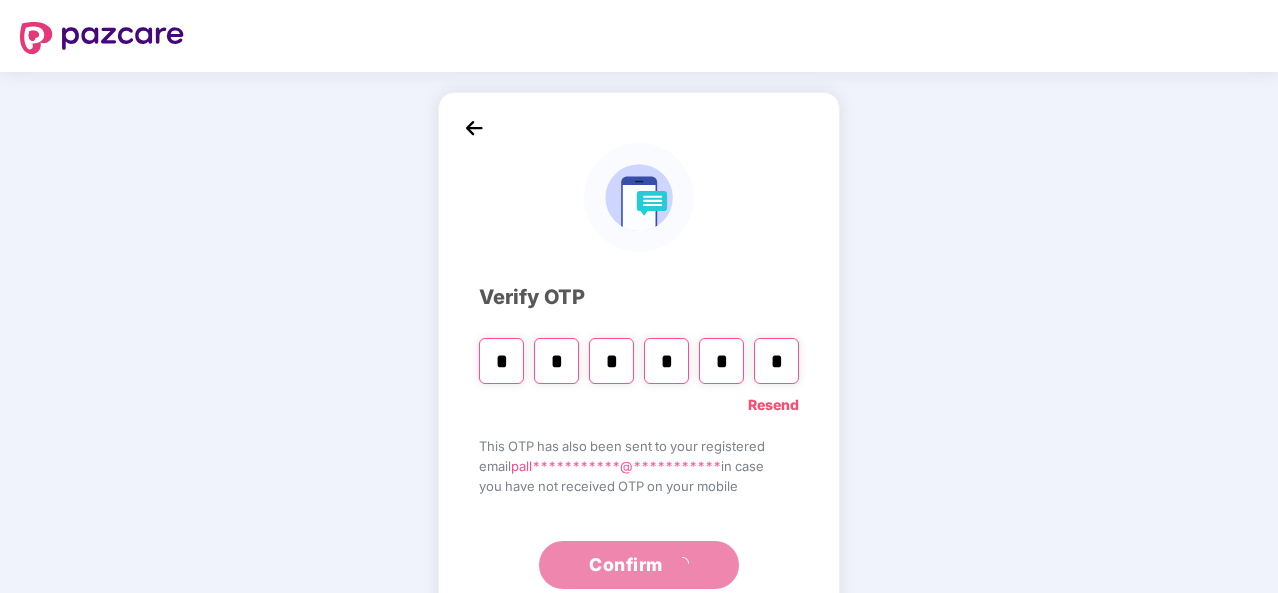 type on "*" 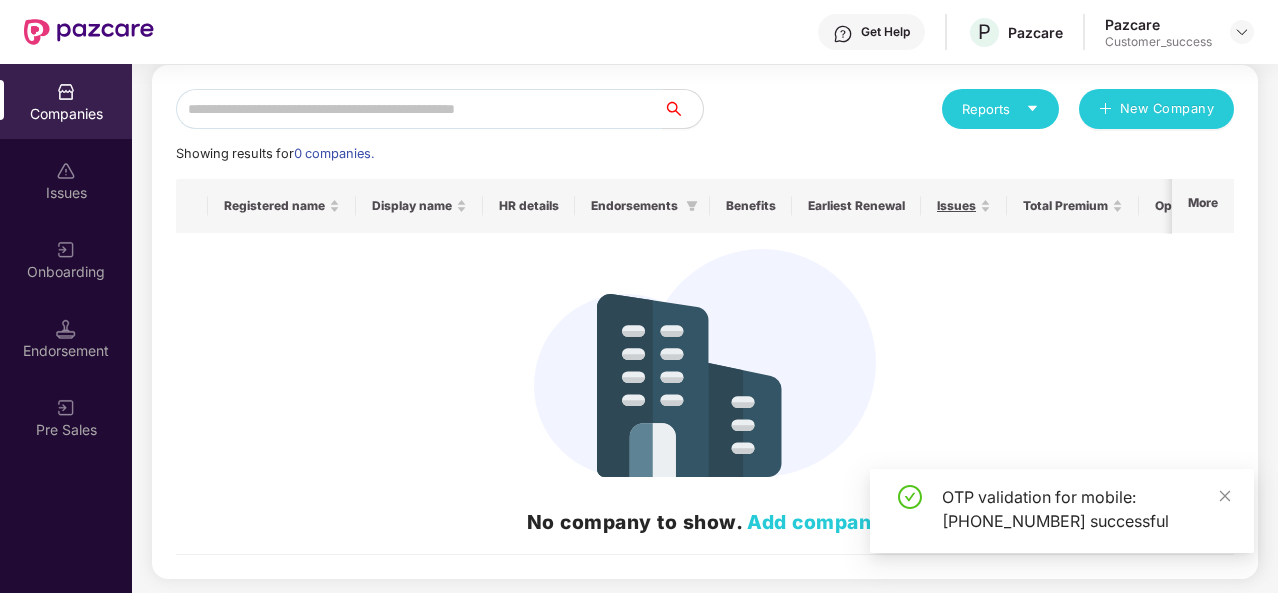 scroll, scrollTop: 214, scrollLeft: 0, axis: vertical 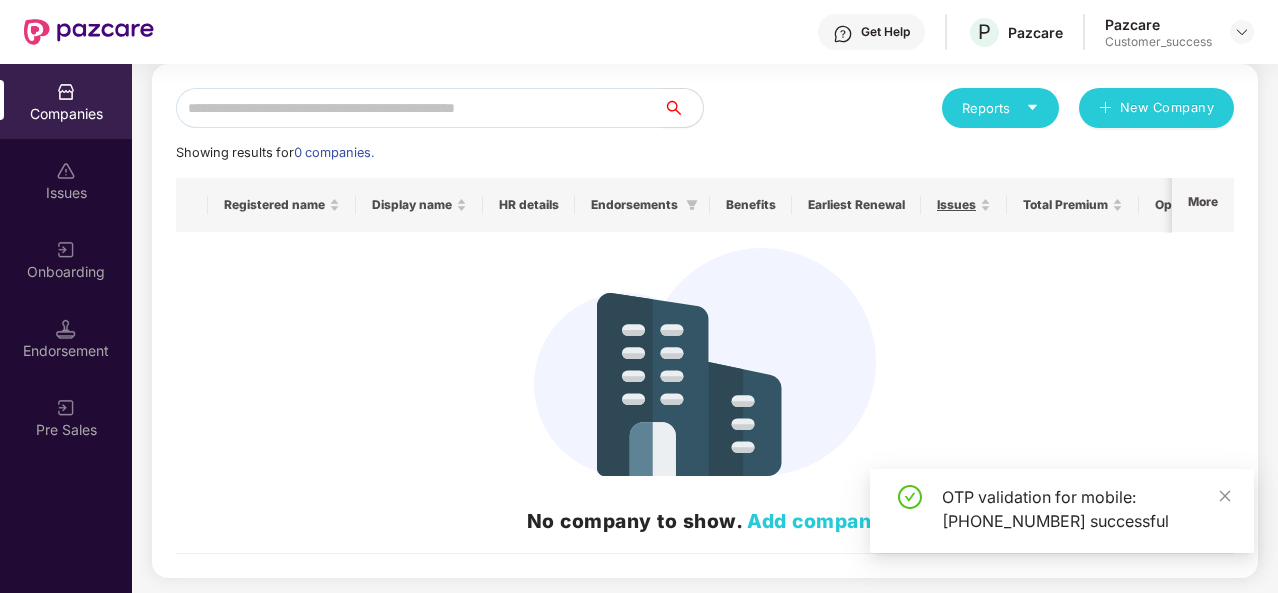 click on "Companies Issues Onboarding Endorsement Pre Sales" at bounding box center (66, 261) 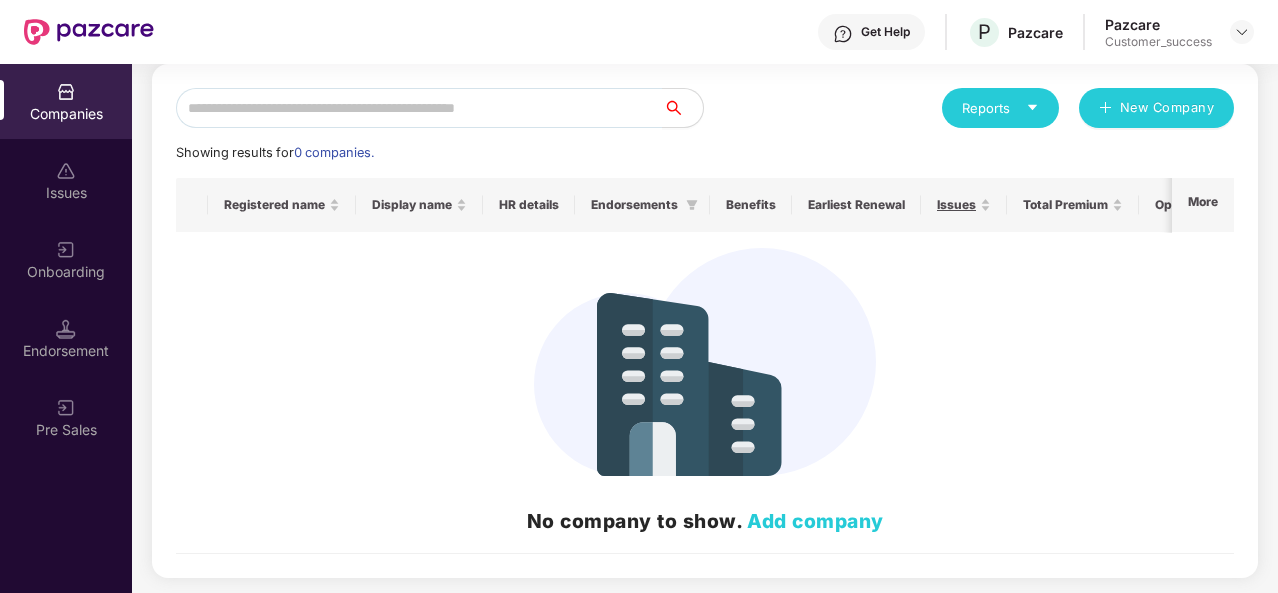 click on "Add company" at bounding box center [815, 521] 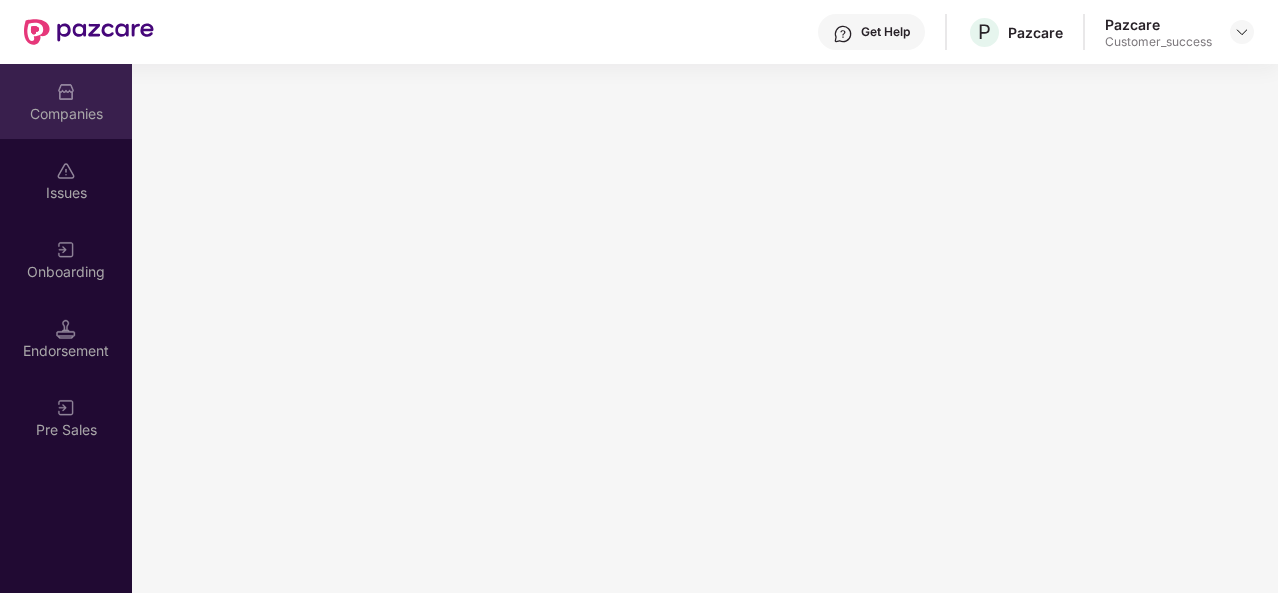 click on "Companies" at bounding box center [66, 101] 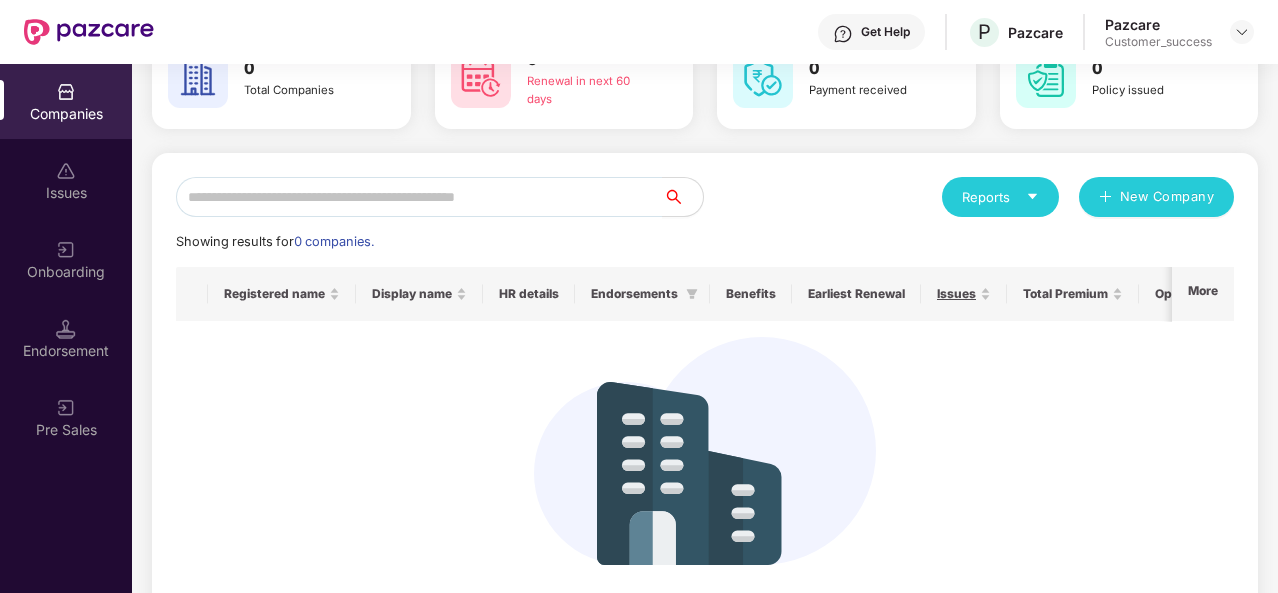 scroll, scrollTop: 214, scrollLeft: 0, axis: vertical 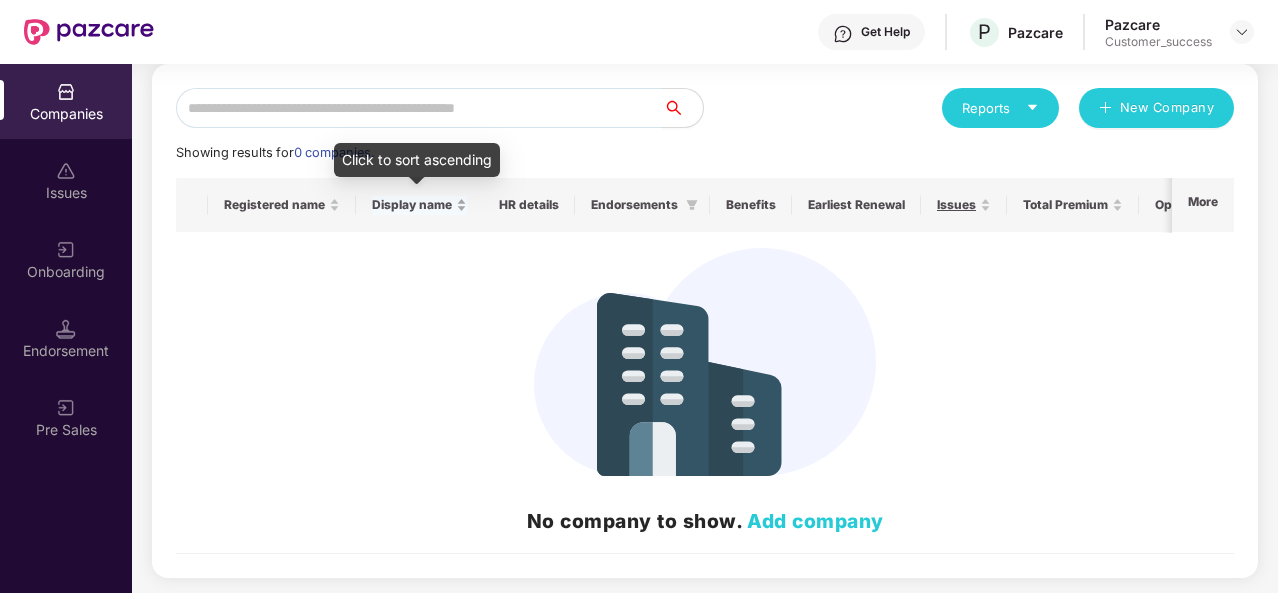 click on "Display name" at bounding box center [419, 205] 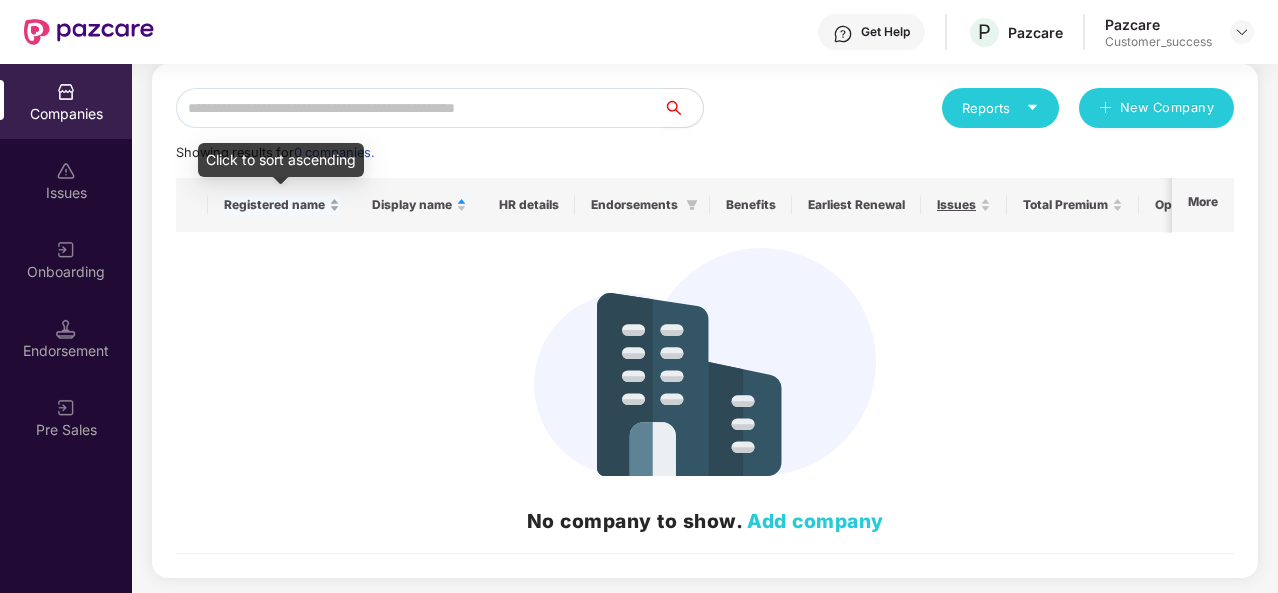 click on "Registered name" at bounding box center [282, 205] 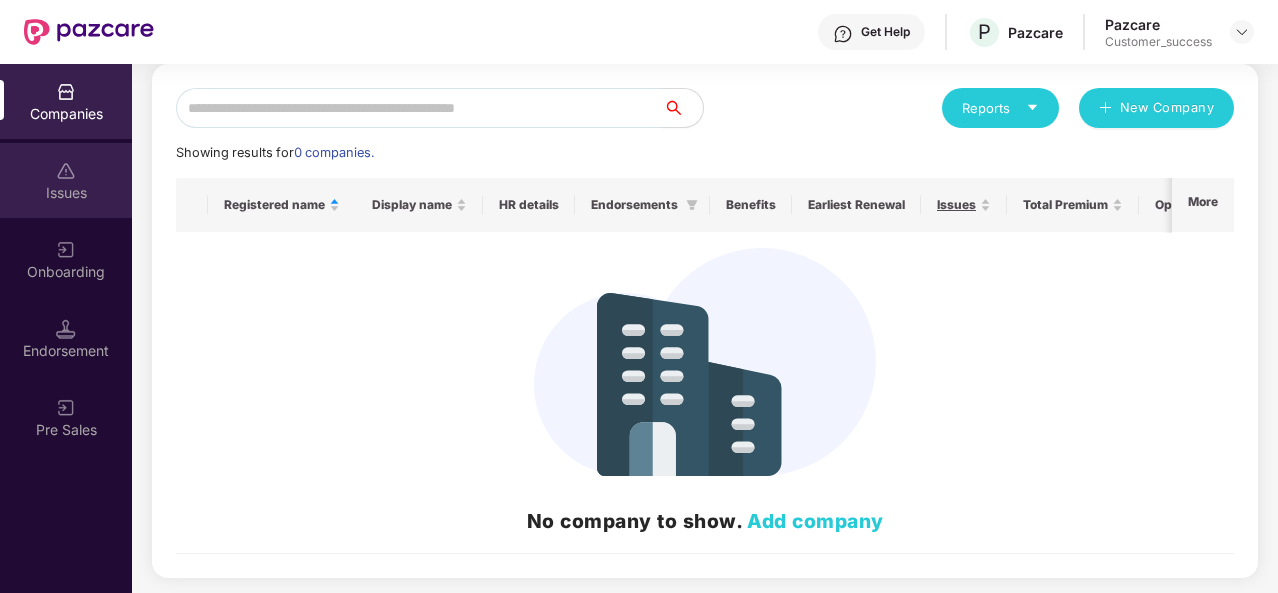 click at bounding box center (66, 171) 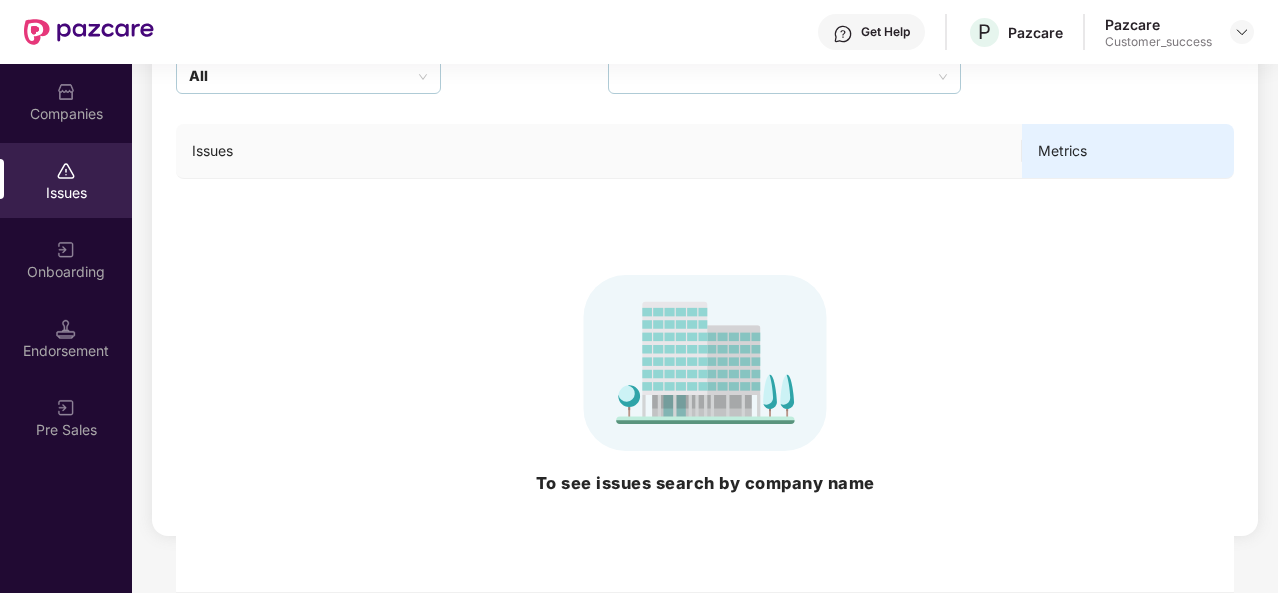 scroll, scrollTop: 206, scrollLeft: 0, axis: vertical 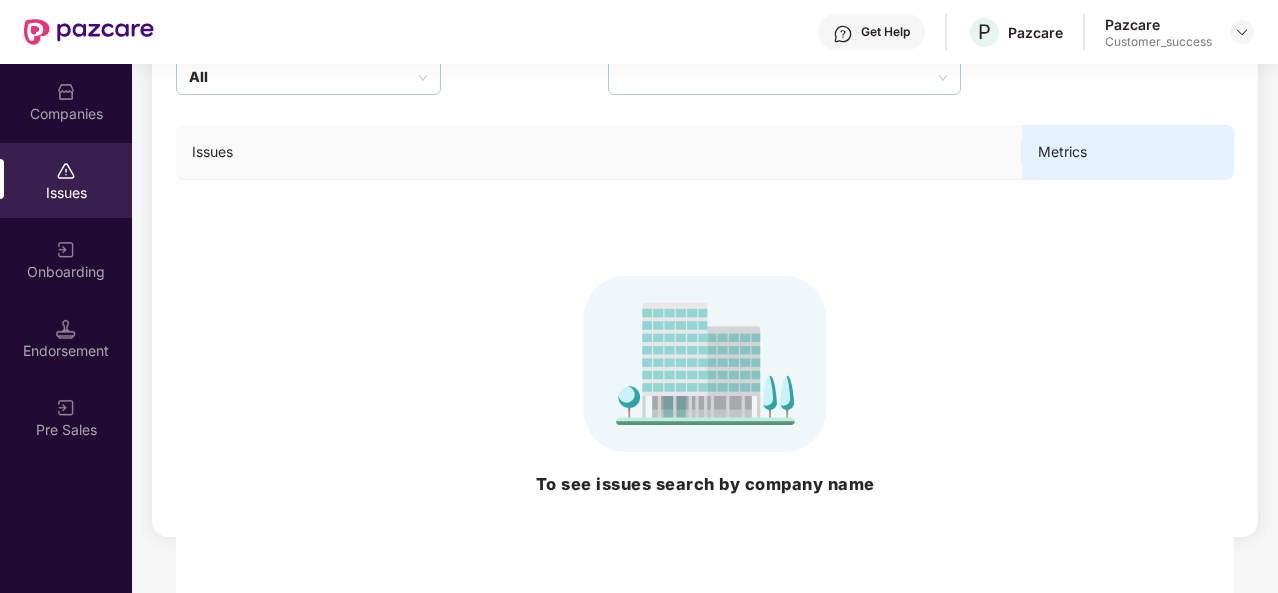 click on "Onboarding" at bounding box center (66, 259) 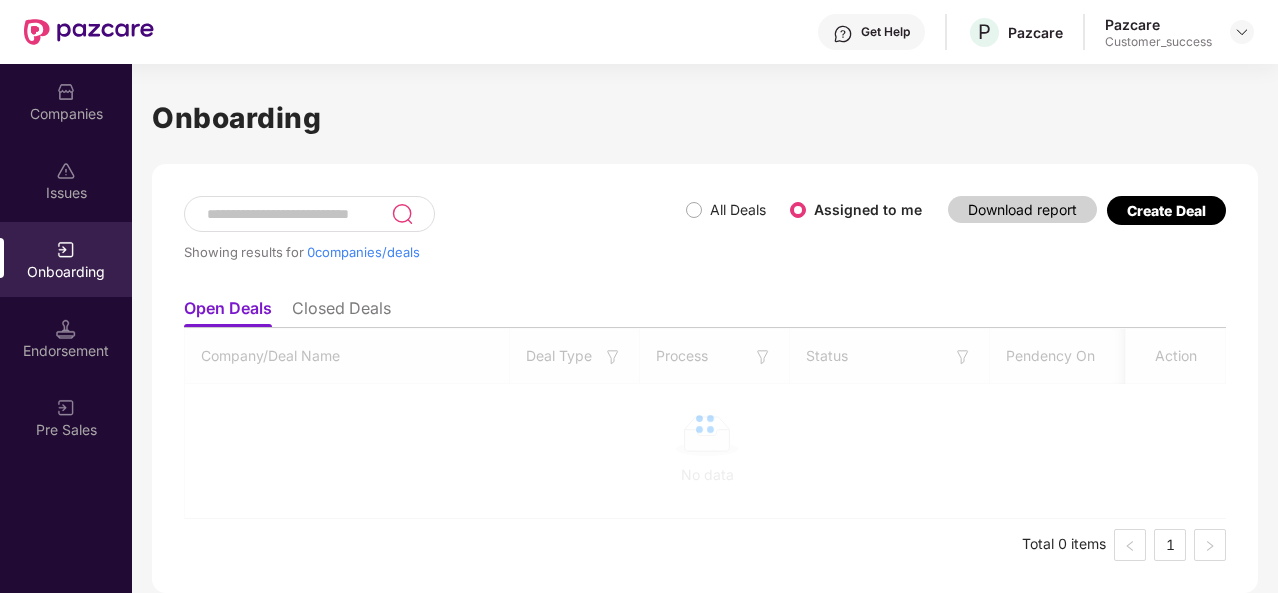scroll, scrollTop: 0, scrollLeft: 0, axis: both 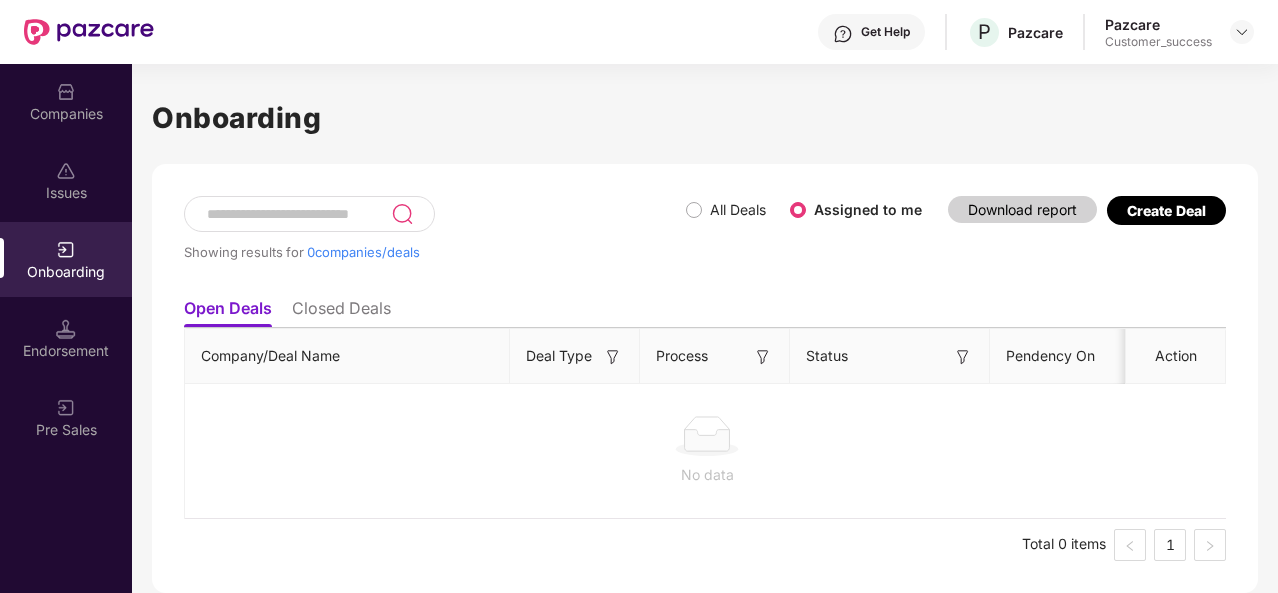 click on "Onboarding" at bounding box center [66, 259] 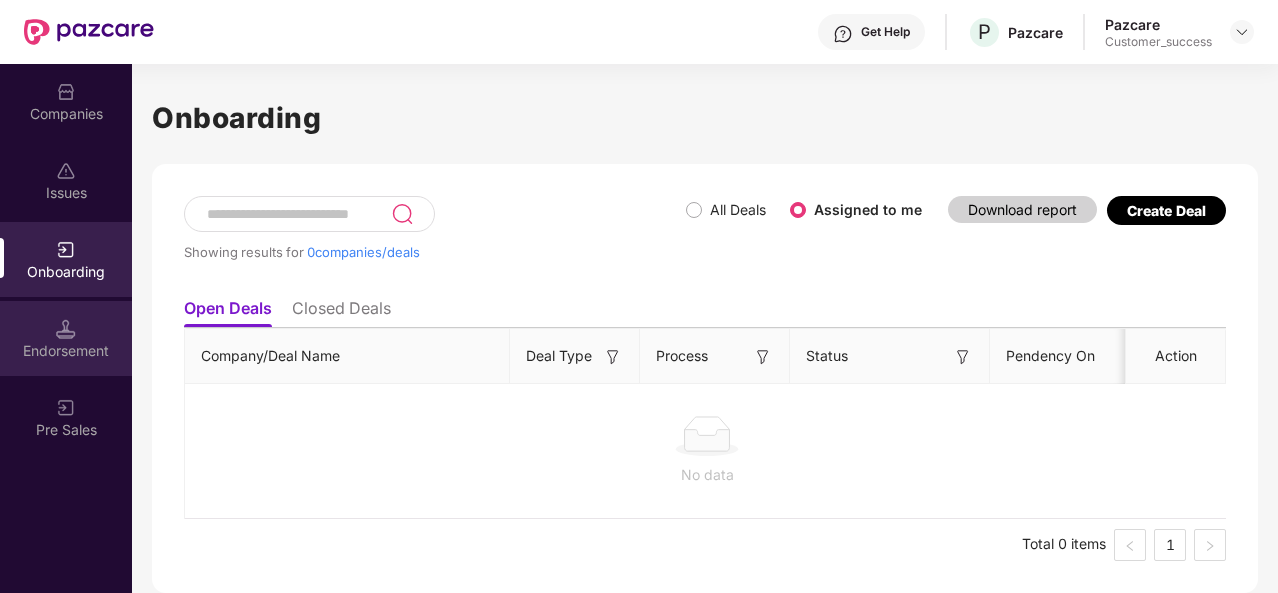 click at bounding box center (66, 329) 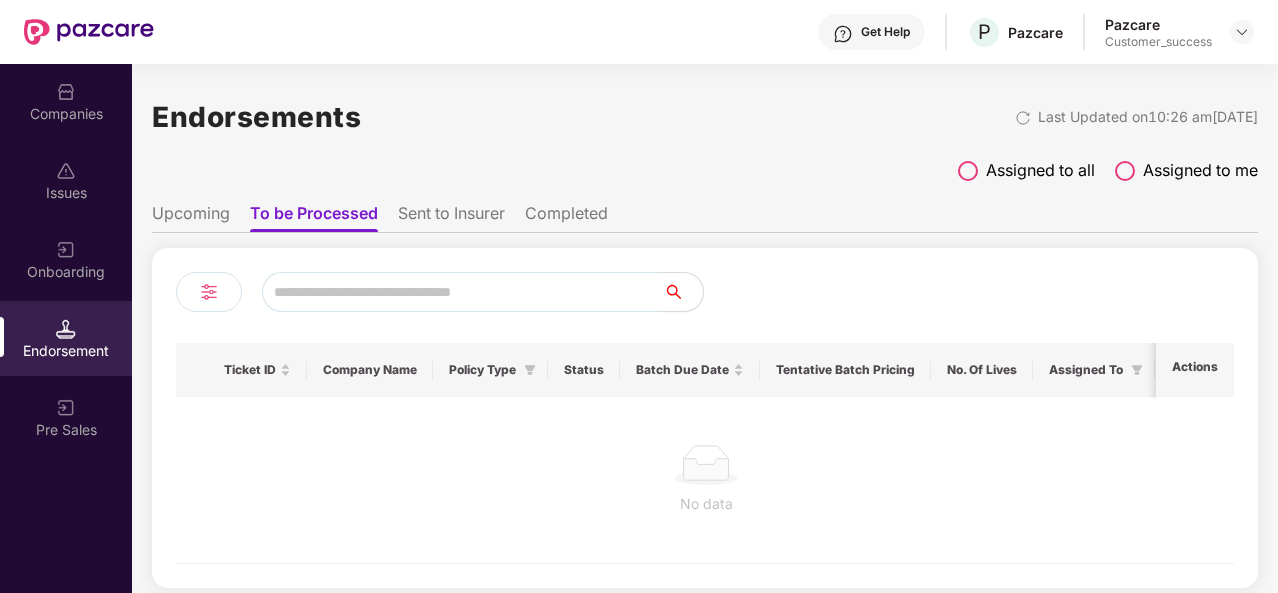 click at bounding box center (66, 408) 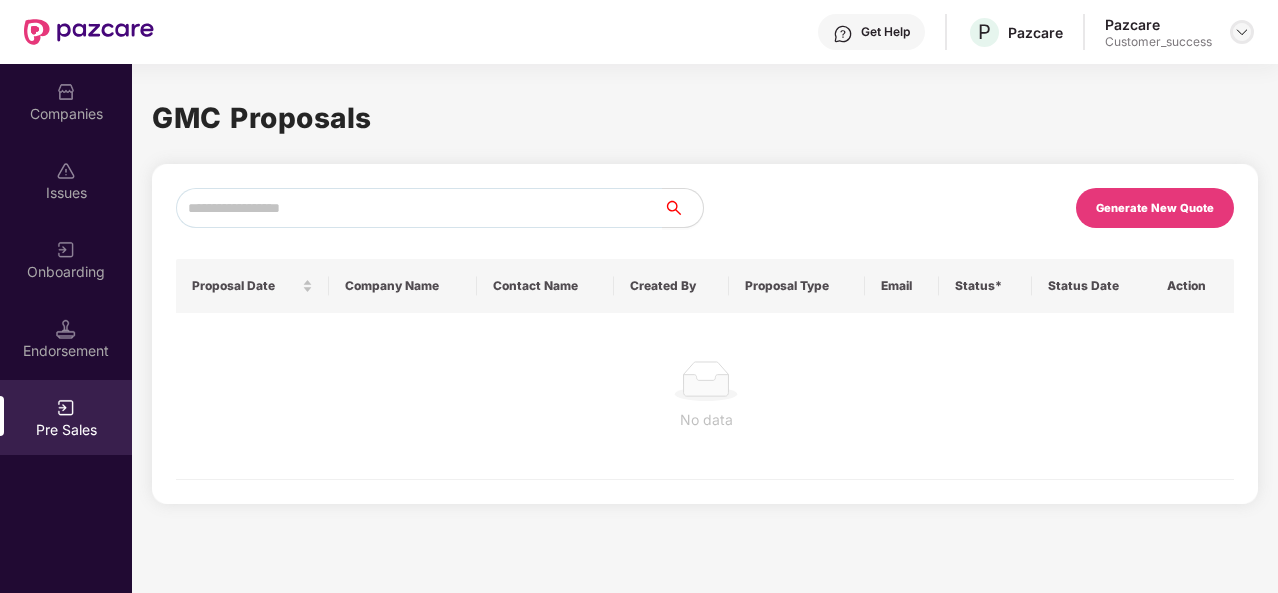 click at bounding box center [1242, 32] 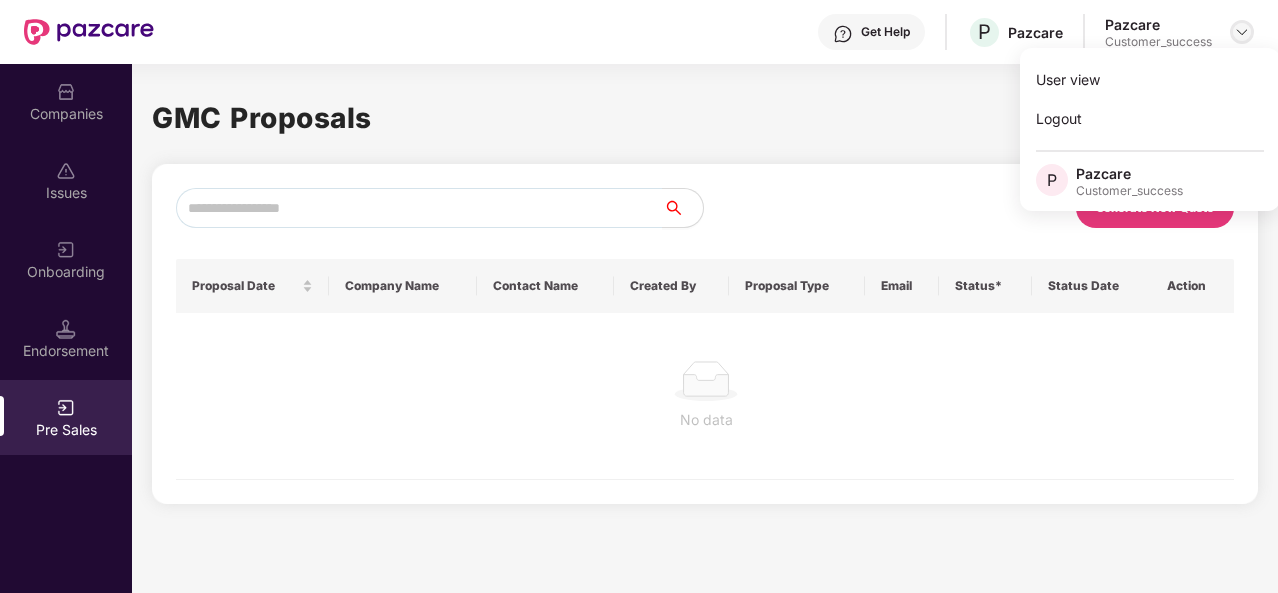 click at bounding box center (1242, 32) 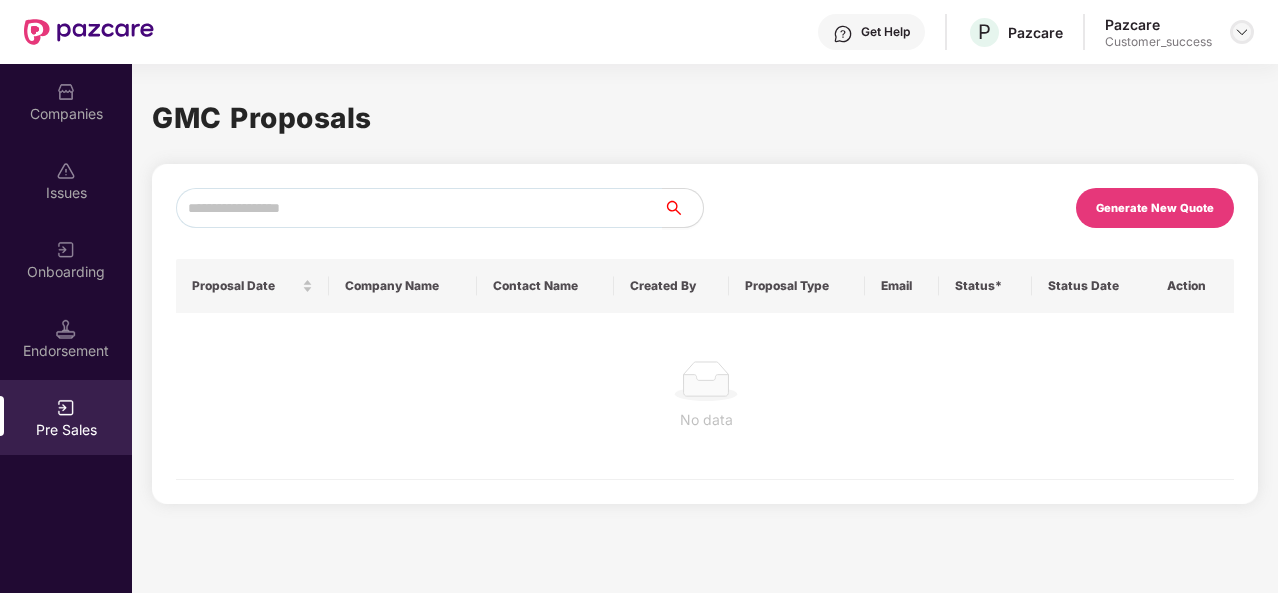 click at bounding box center [1242, 32] 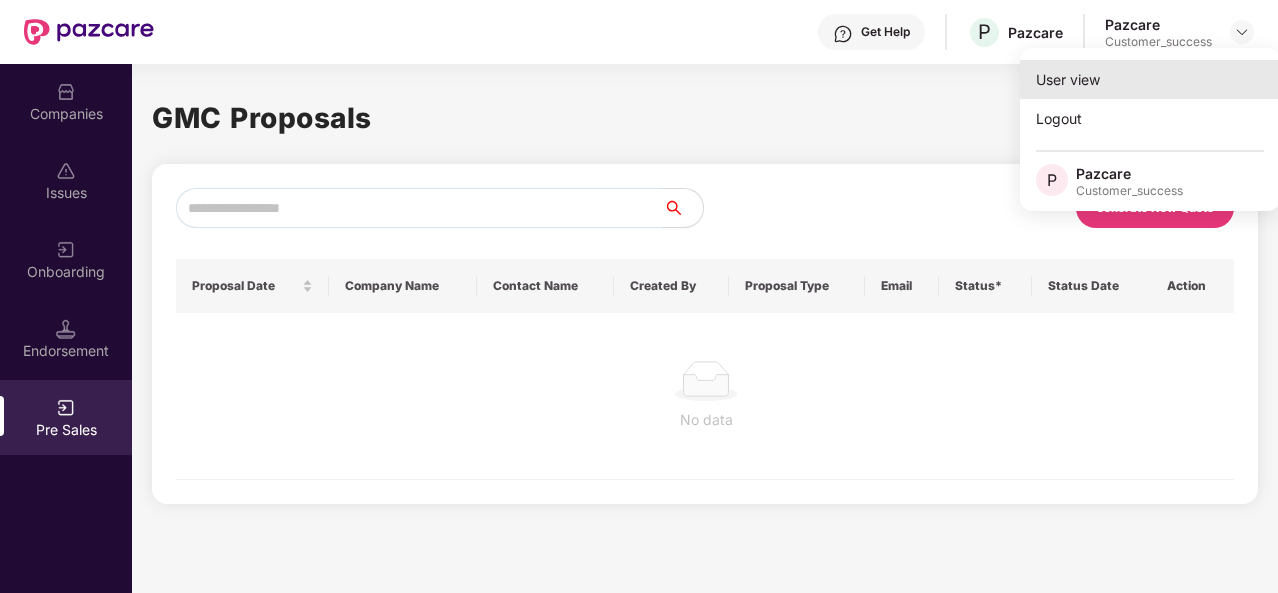 click on "User view" at bounding box center [1150, 79] 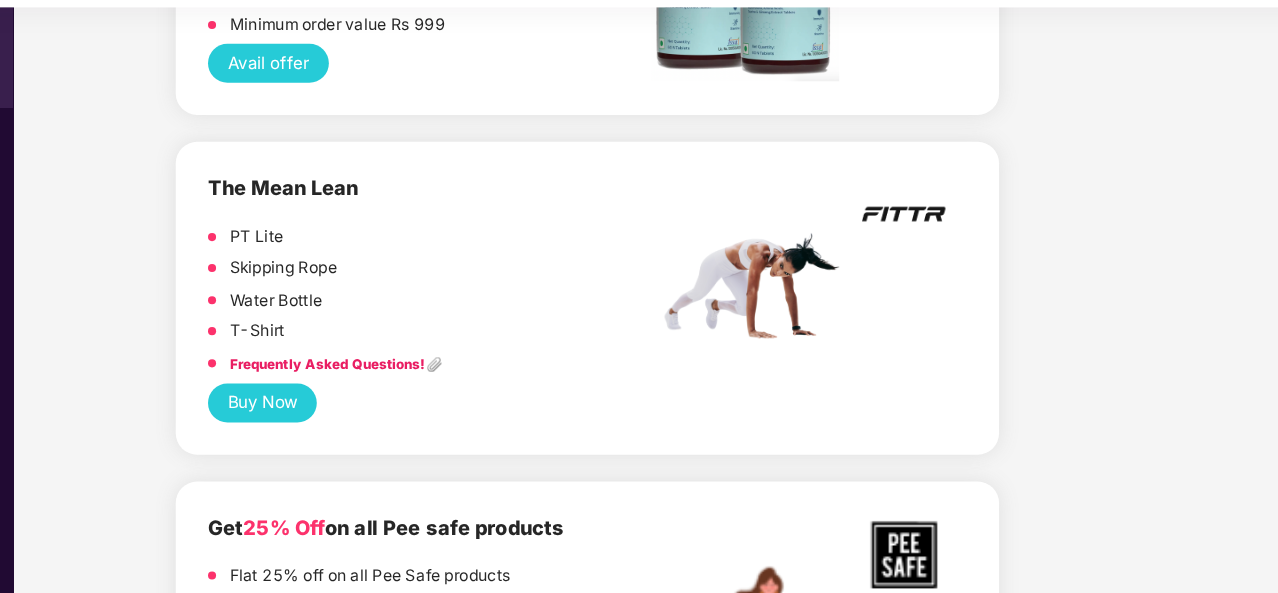 scroll, scrollTop: 3498, scrollLeft: 0, axis: vertical 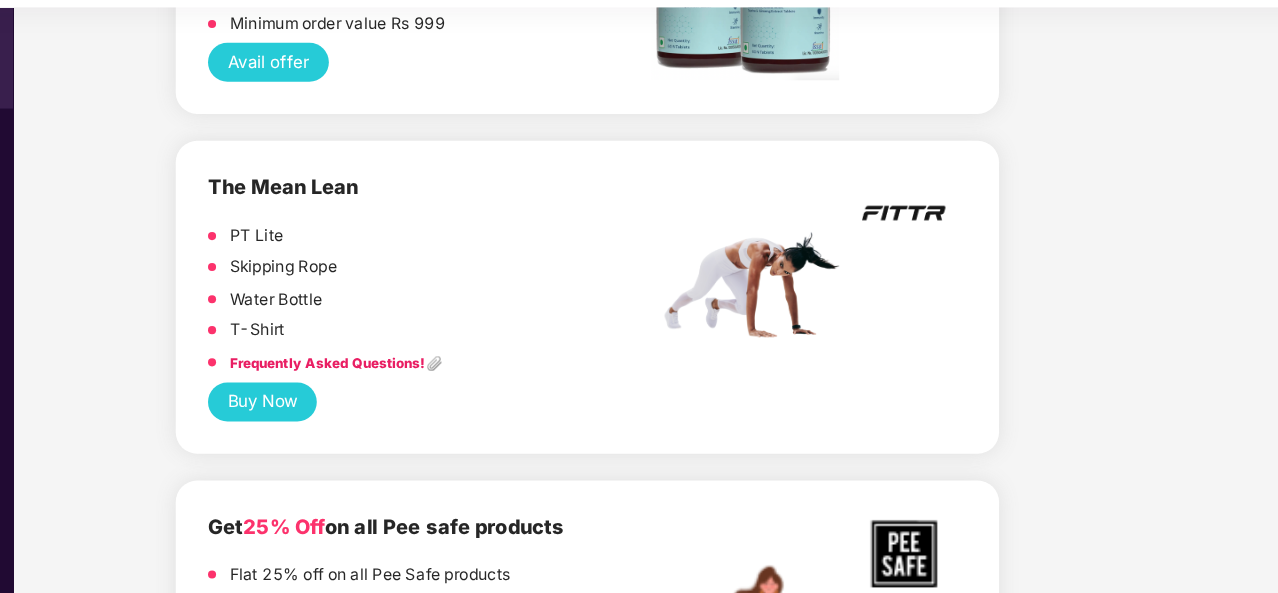 click on "Buy Now" at bounding box center (317, 405) 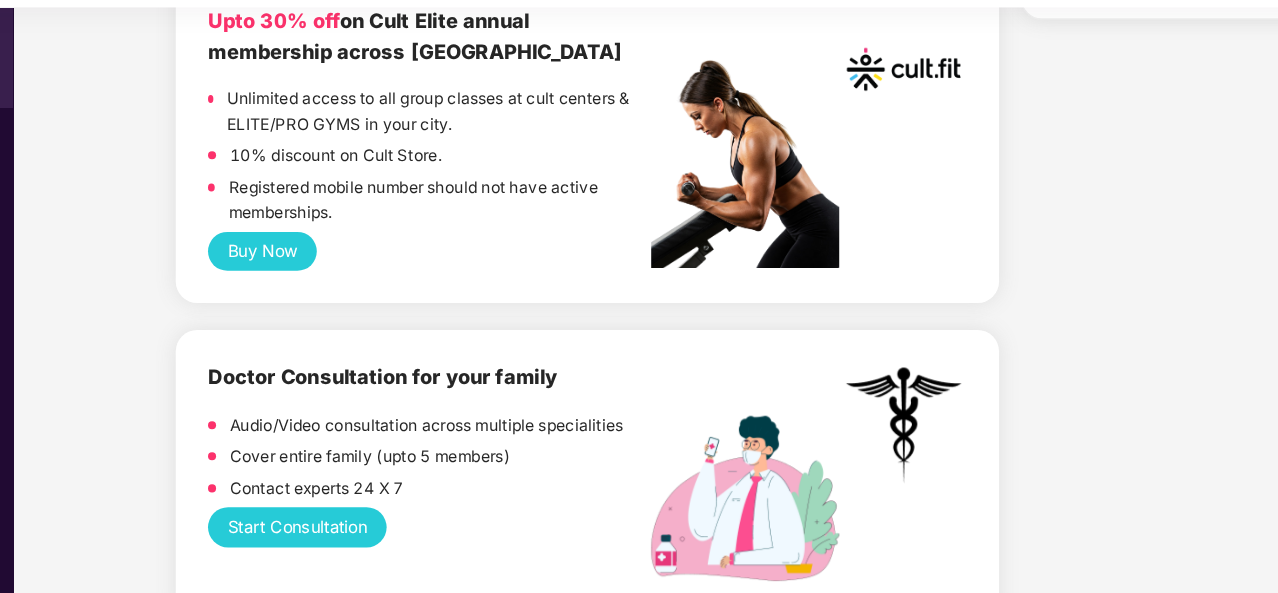 scroll, scrollTop: 818, scrollLeft: 0, axis: vertical 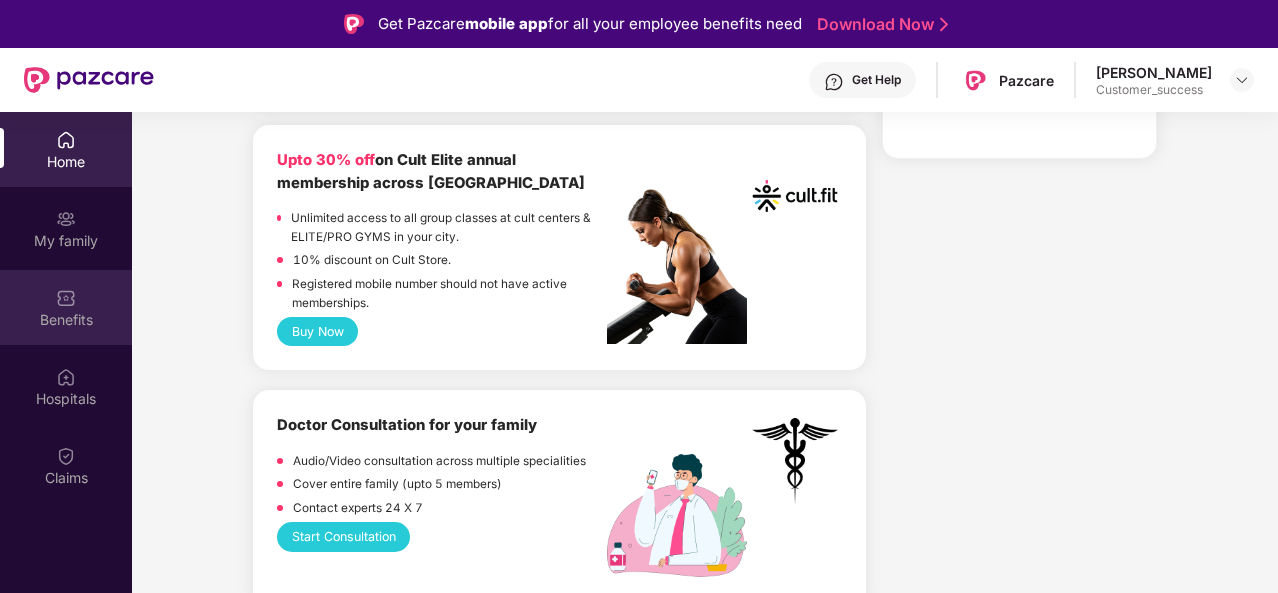click at bounding box center (66, 298) 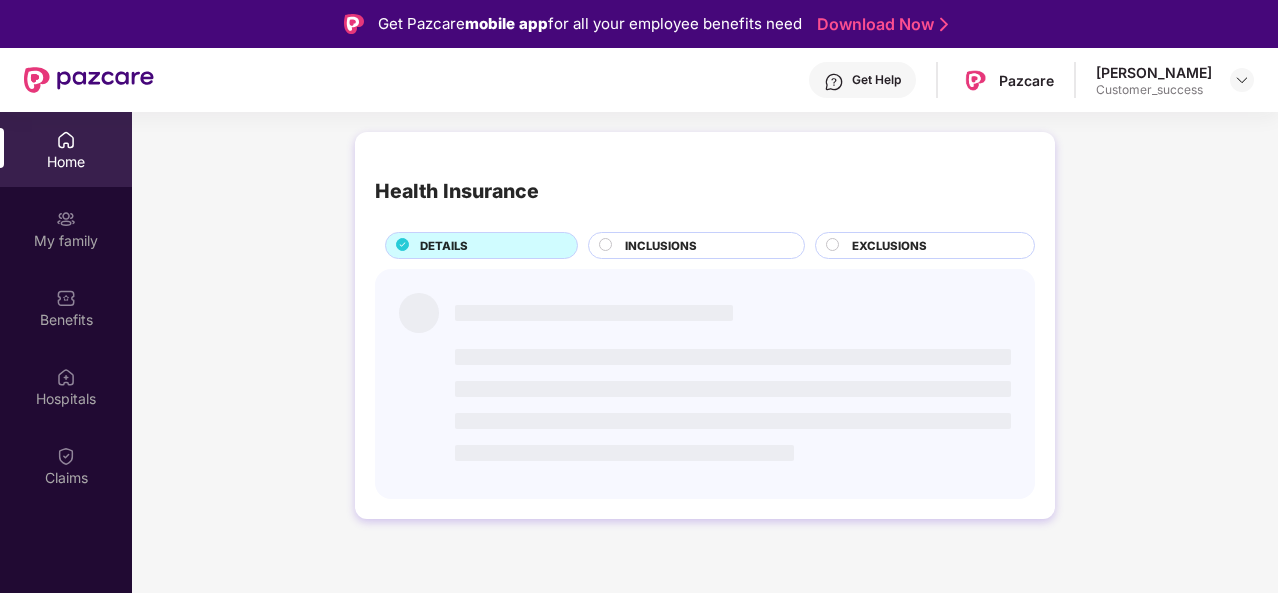 scroll, scrollTop: 0, scrollLeft: 0, axis: both 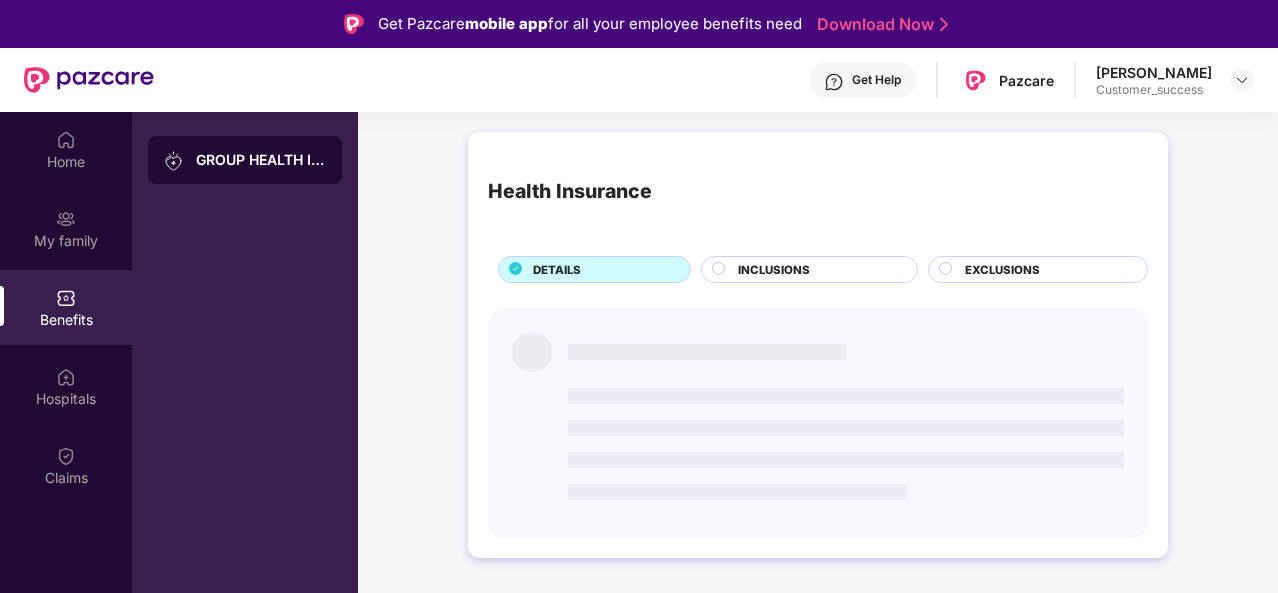 click at bounding box center (66, 298) 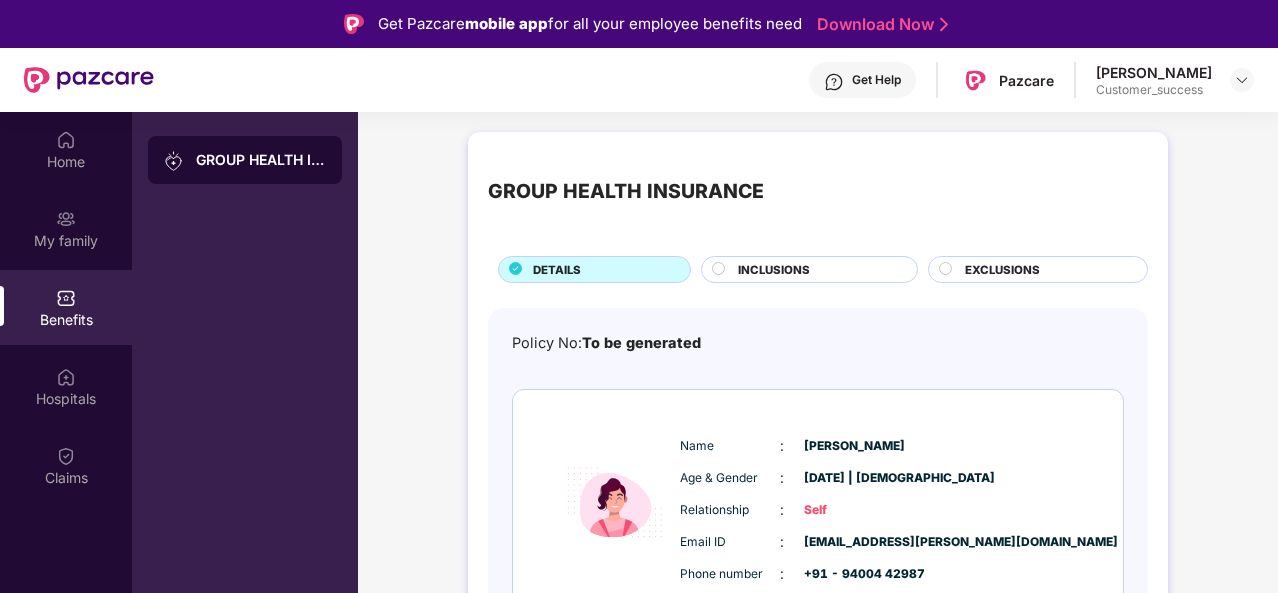 scroll, scrollTop: 89, scrollLeft: 0, axis: vertical 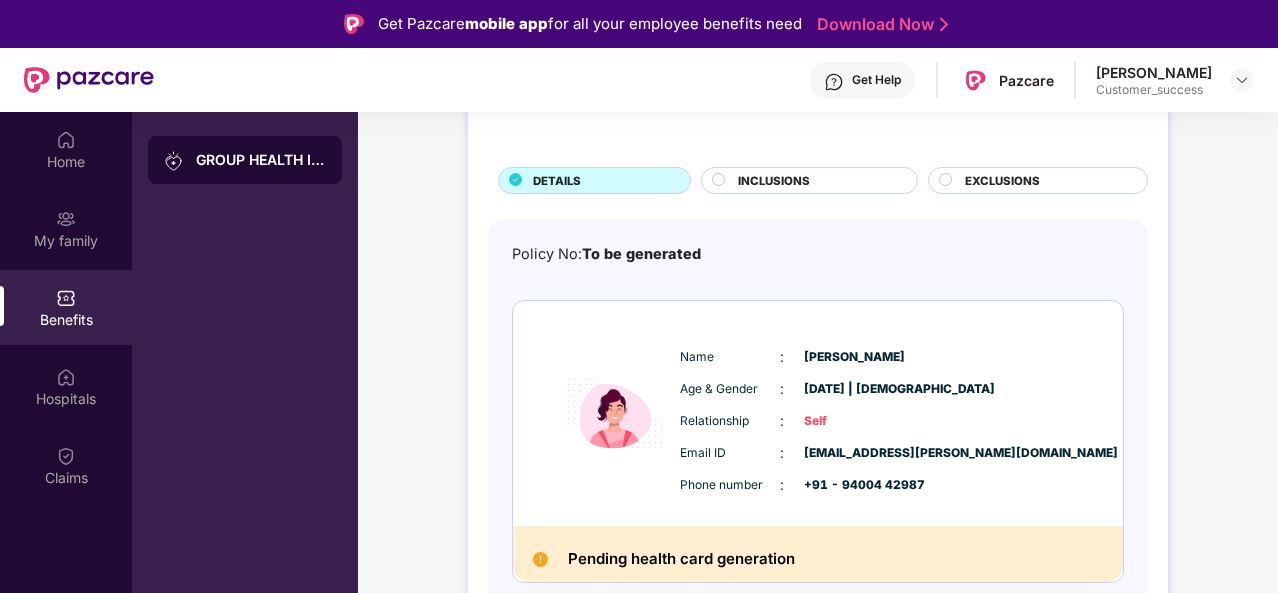 click on "INCLUSIONS" at bounding box center (774, 181) 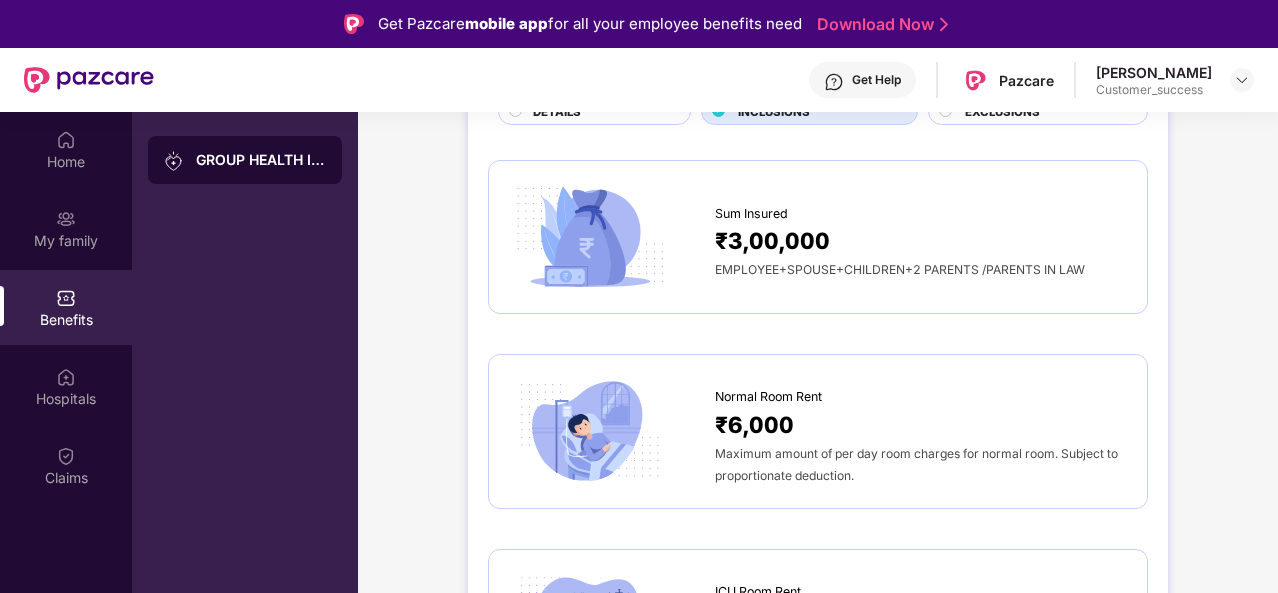 scroll, scrollTop: 72, scrollLeft: 0, axis: vertical 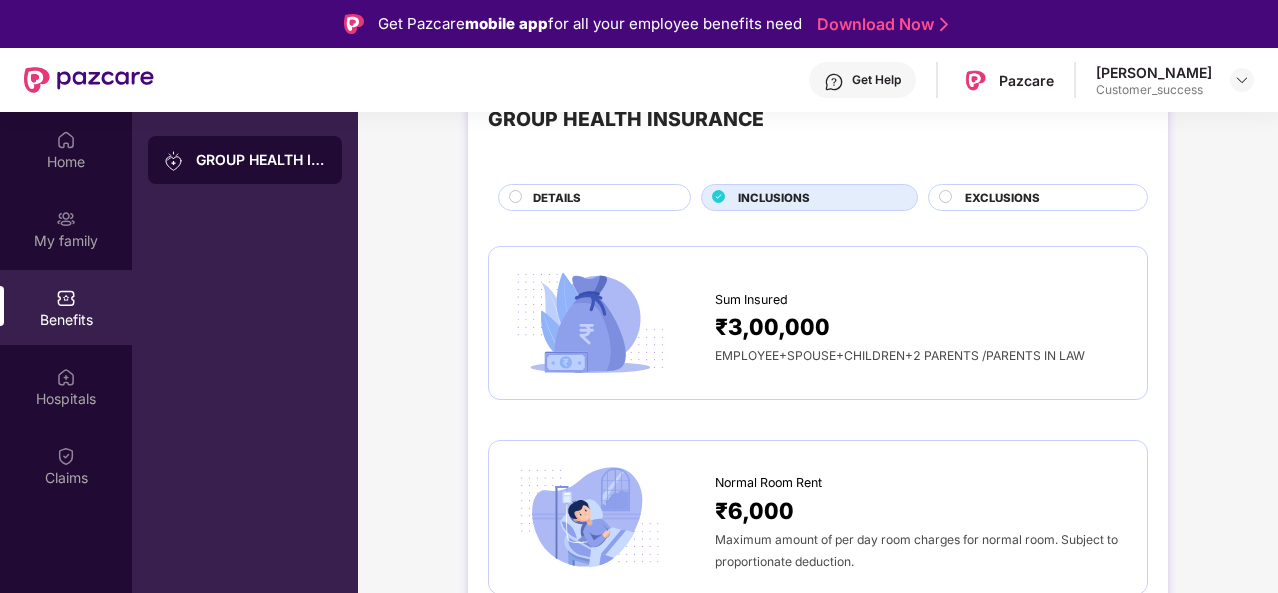 click on "EXCLUSIONS" at bounding box center [1038, 197] 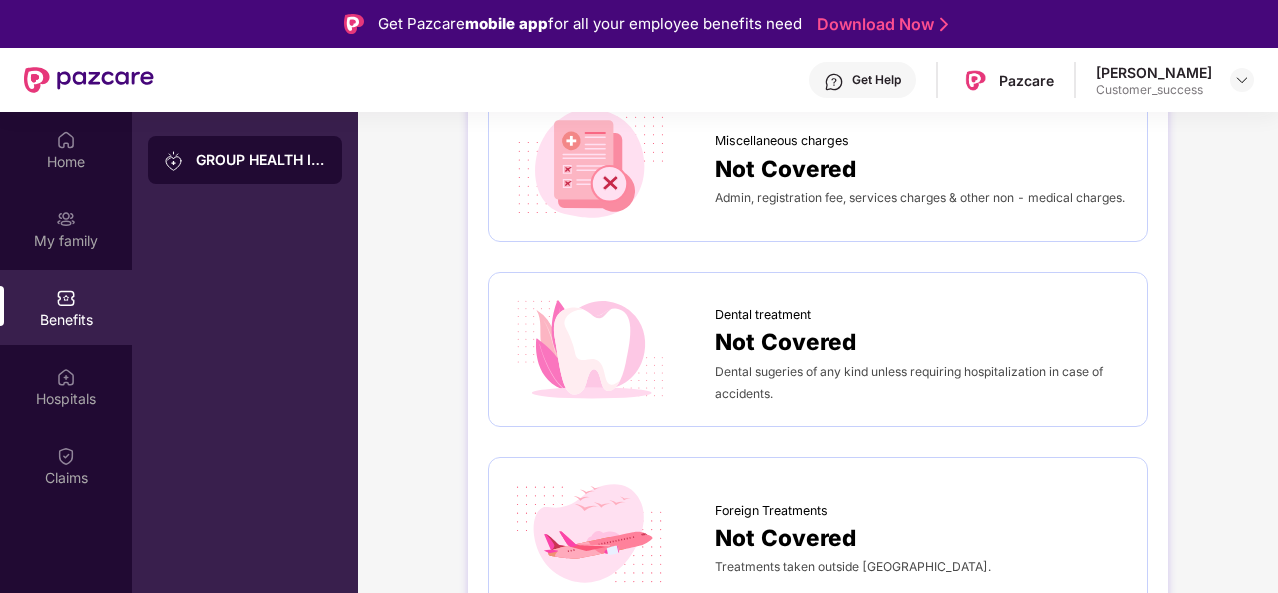 scroll, scrollTop: 595, scrollLeft: 0, axis: vertical 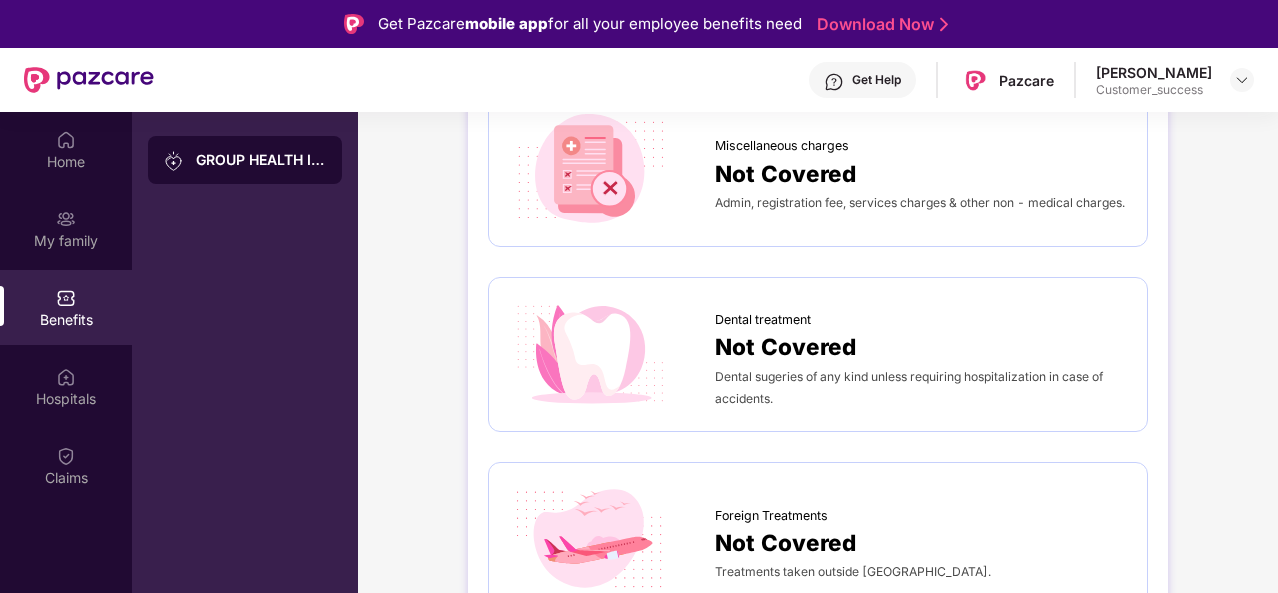 click on "Foreign Treatments Not Covered Treatments taken outside [GEOGRAPHIC_DATA]." at bounding box center [818, 539] 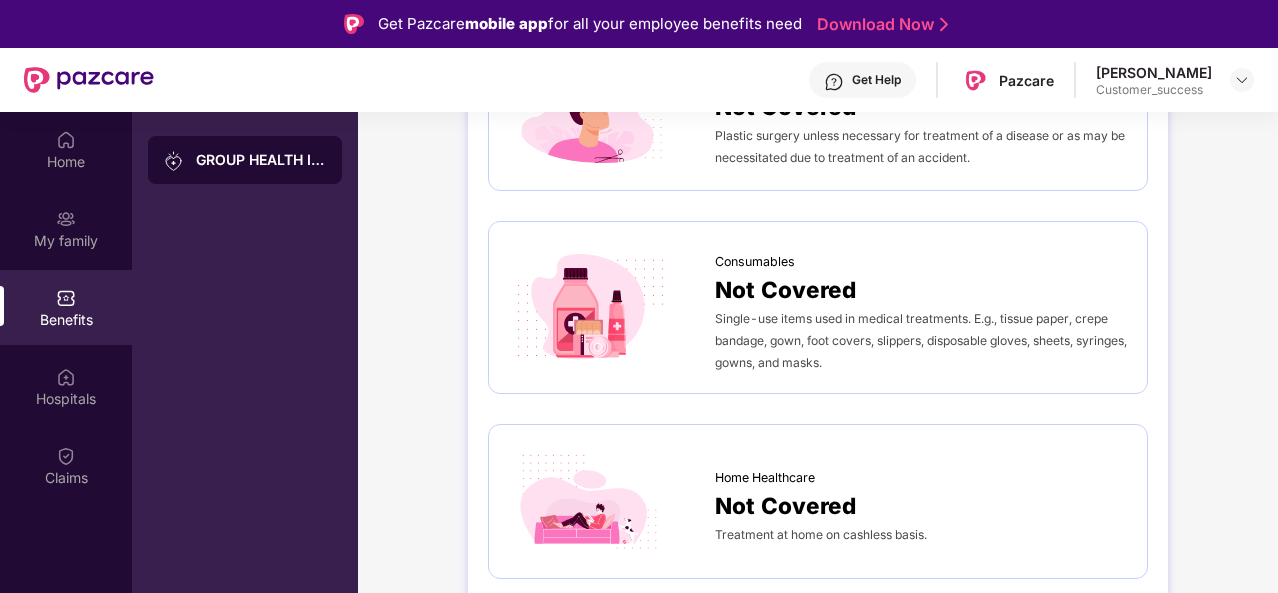 scroll, scrollTop: 1337, scrollLeft: 0, axis: vertical 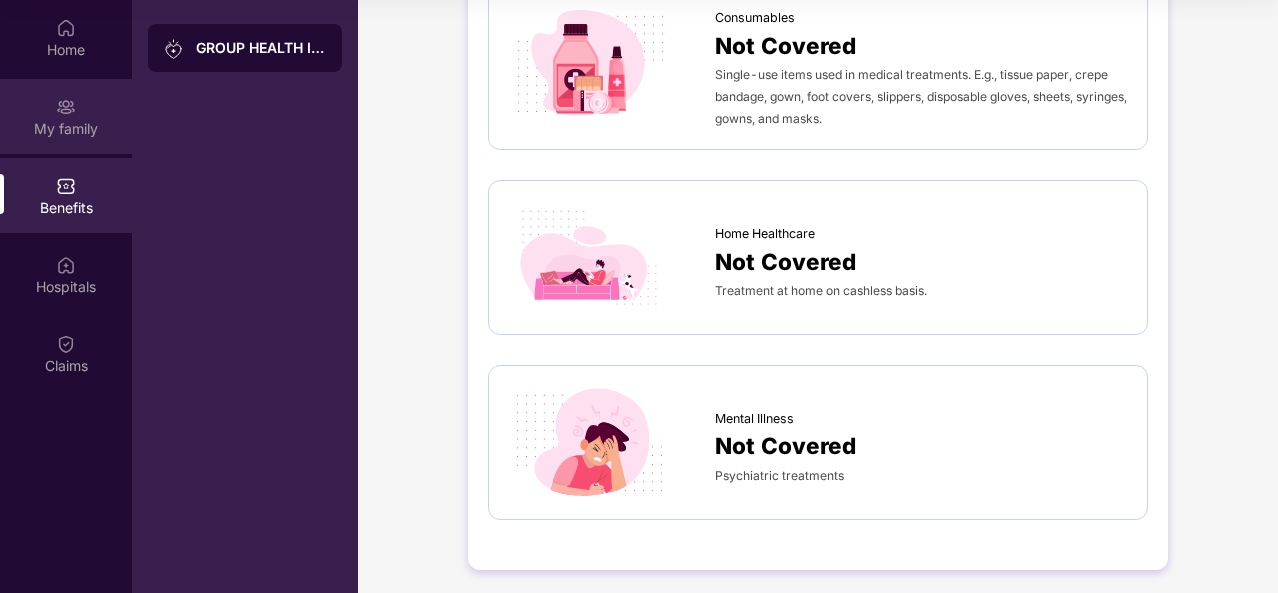 click on "My family" at bounding box center [66, 116] 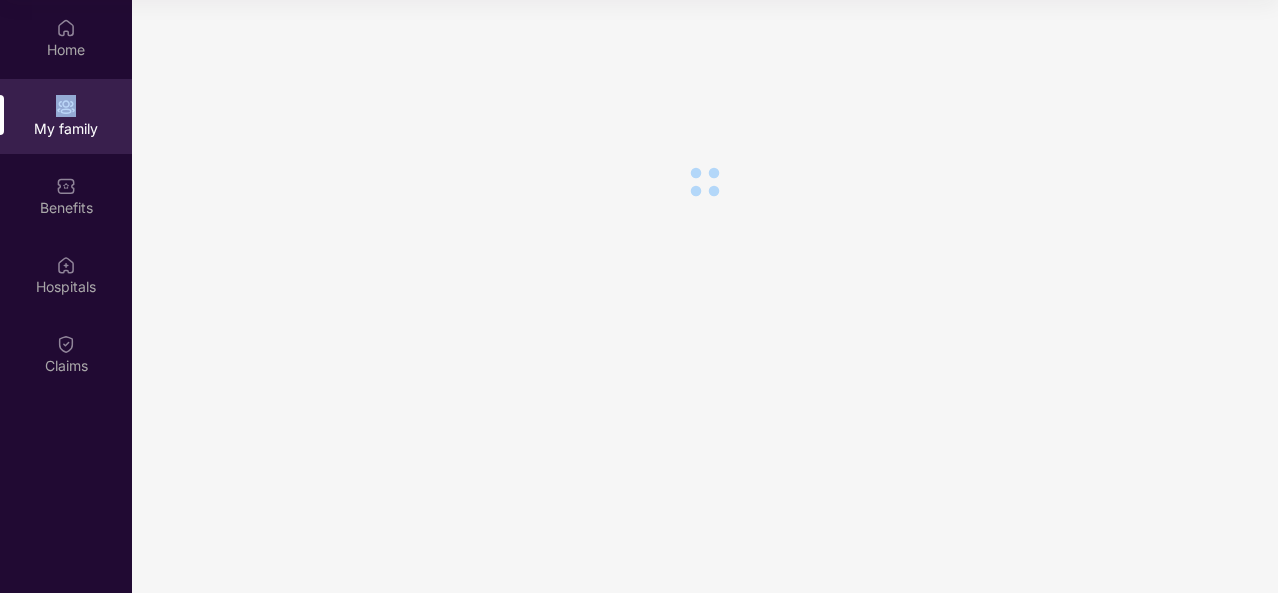 click on "My family" at bounding box center (66, 116) 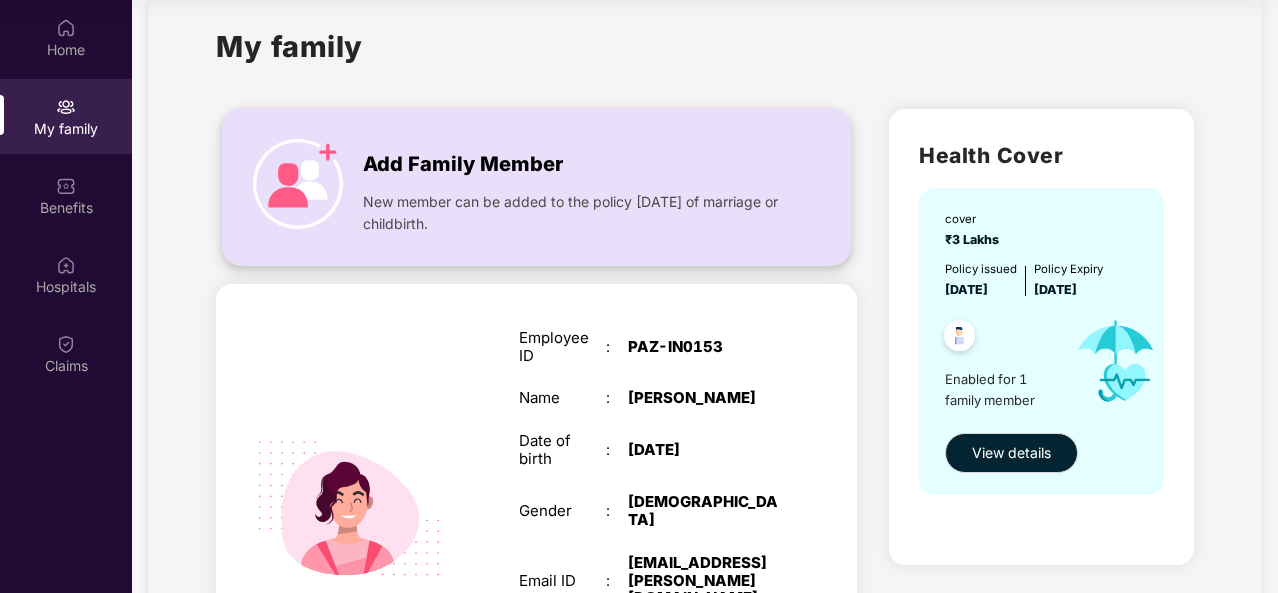 scroll, scrollTop: 5, scrollLeft: 0, axis: vertical 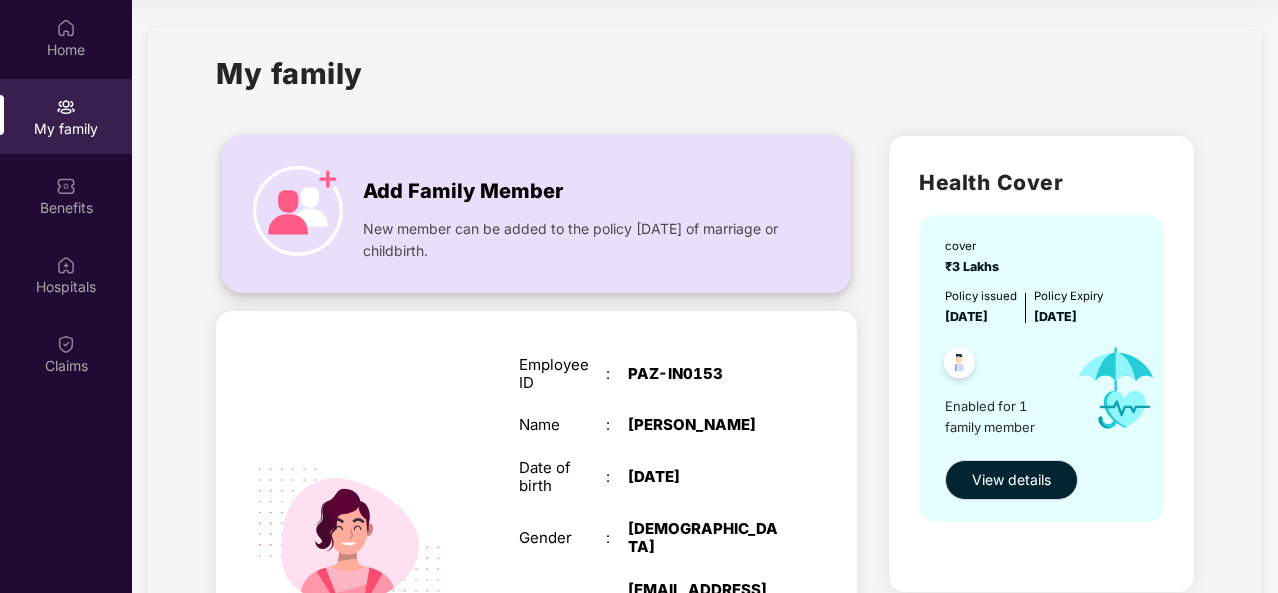 click at bounding box center (298, 211) 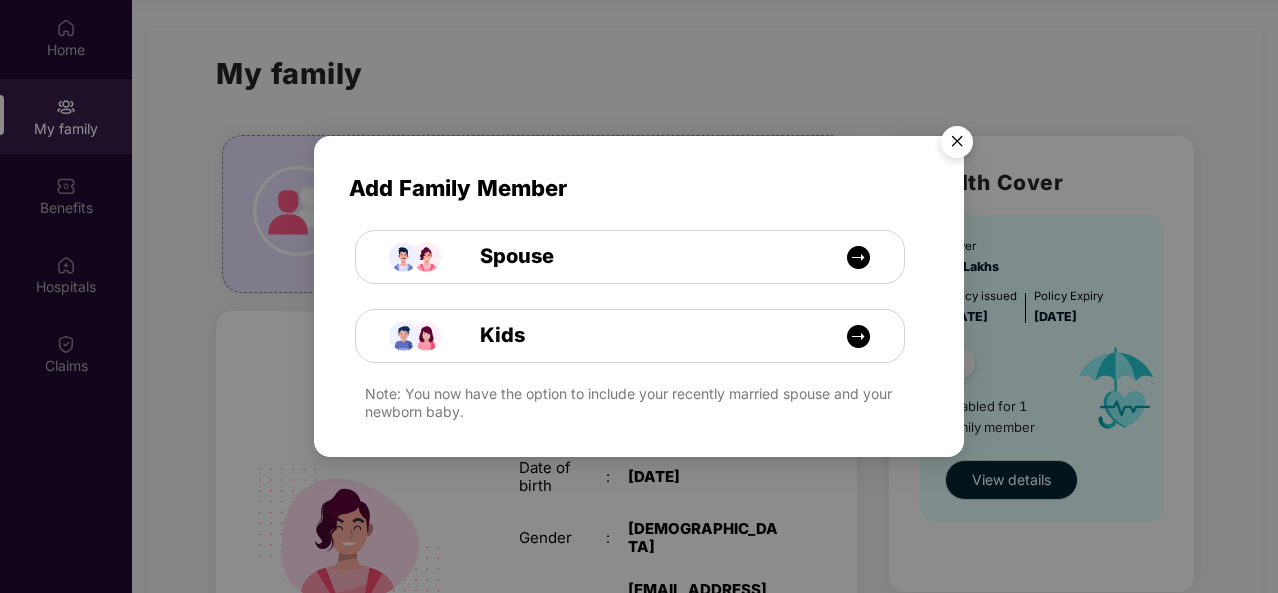 click on "Note: You now have the option to include your recently married spouse and your newborn baby." at bounding box center [647, 403] 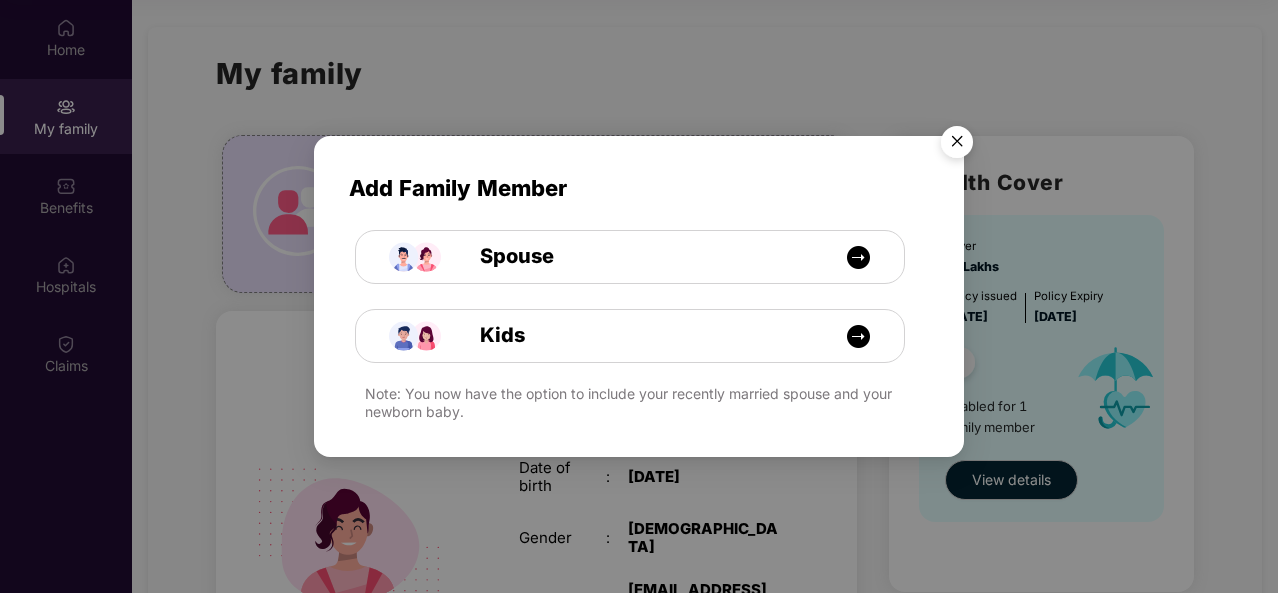 scroll, scrollTop: 109, scrollLeft: 0, axis: vertical 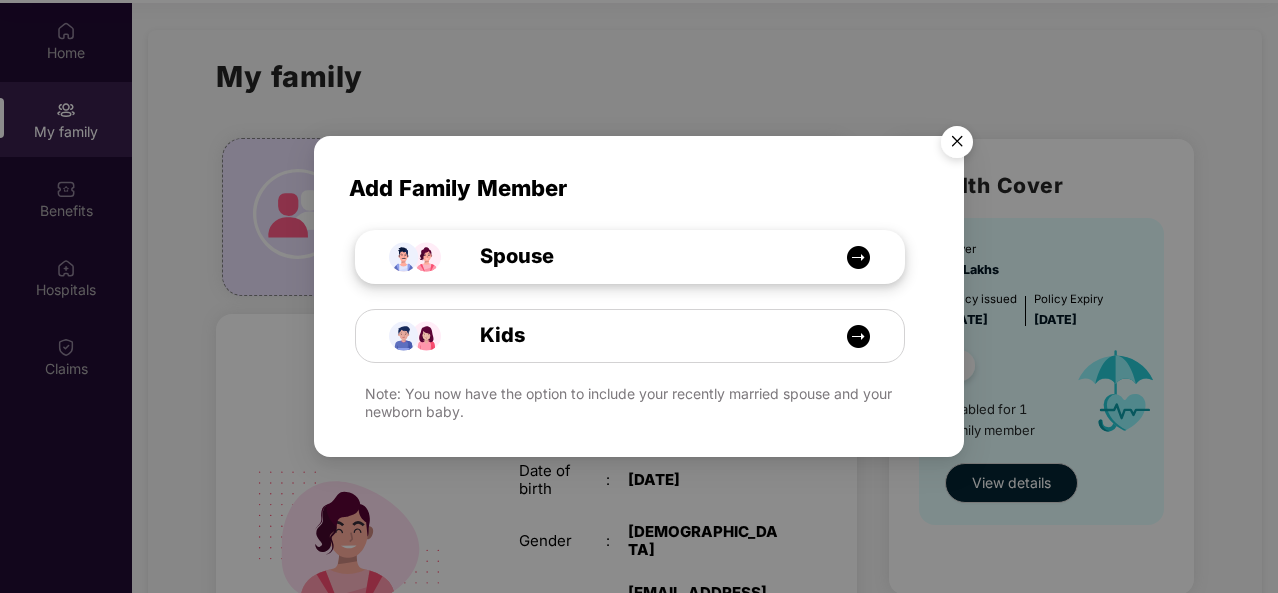 click at bounding box center [858, 257] 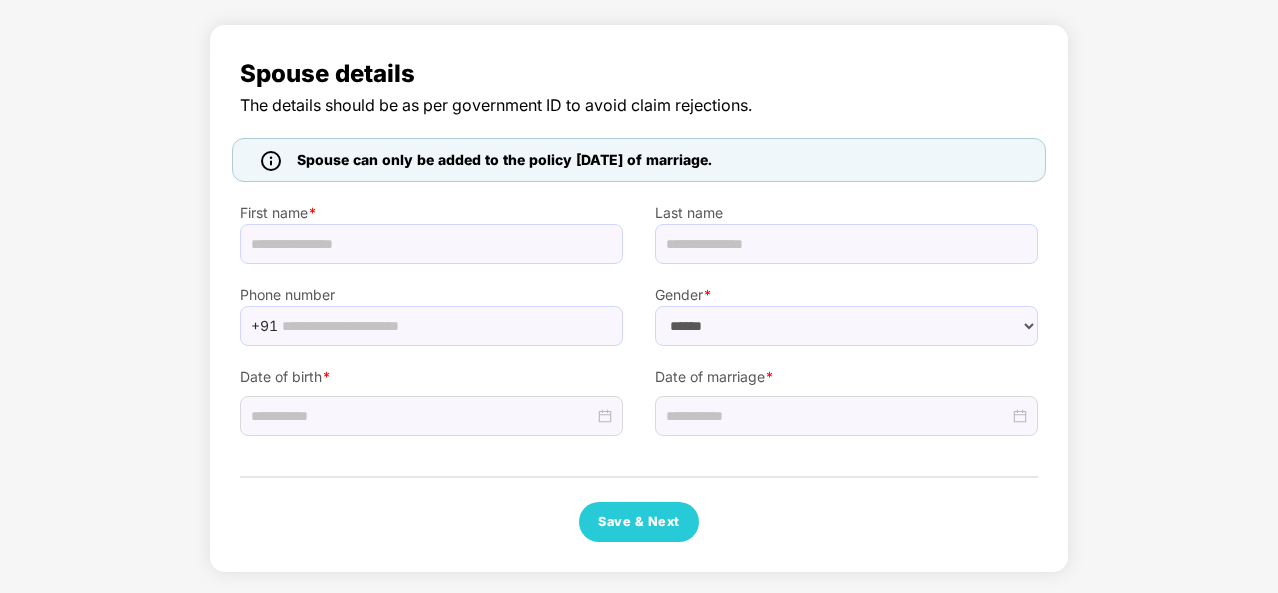 scroll, scrollTop: 105, scrollLeft: 0, axis: vertical 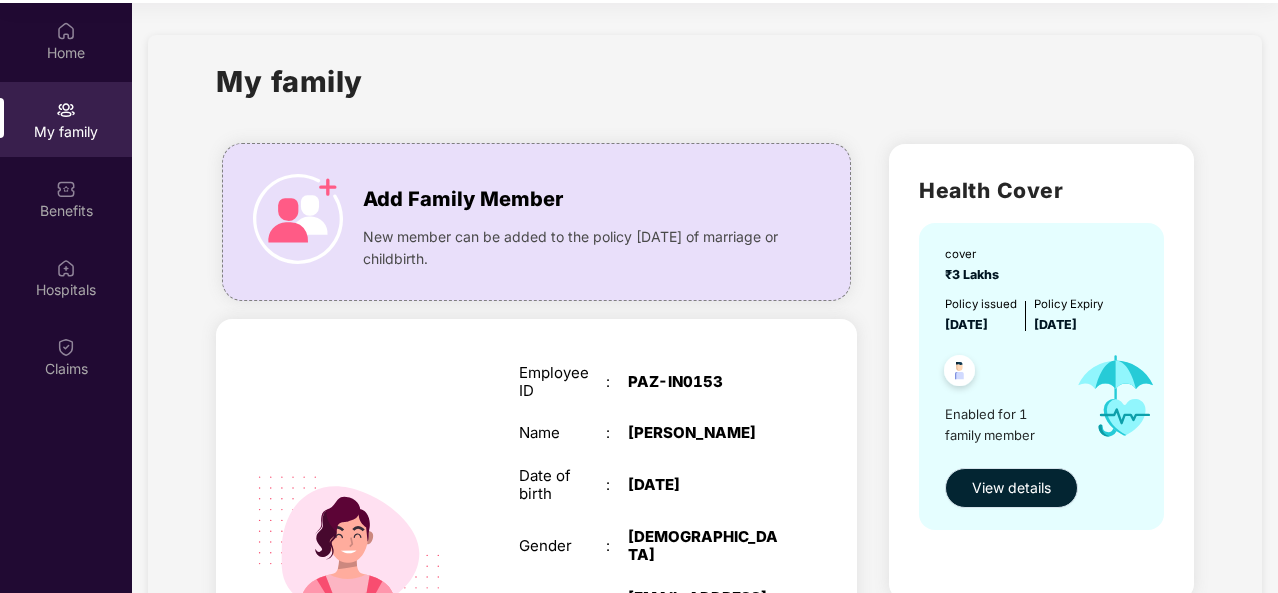 click on "View details" at bounding box center [1011, 488] 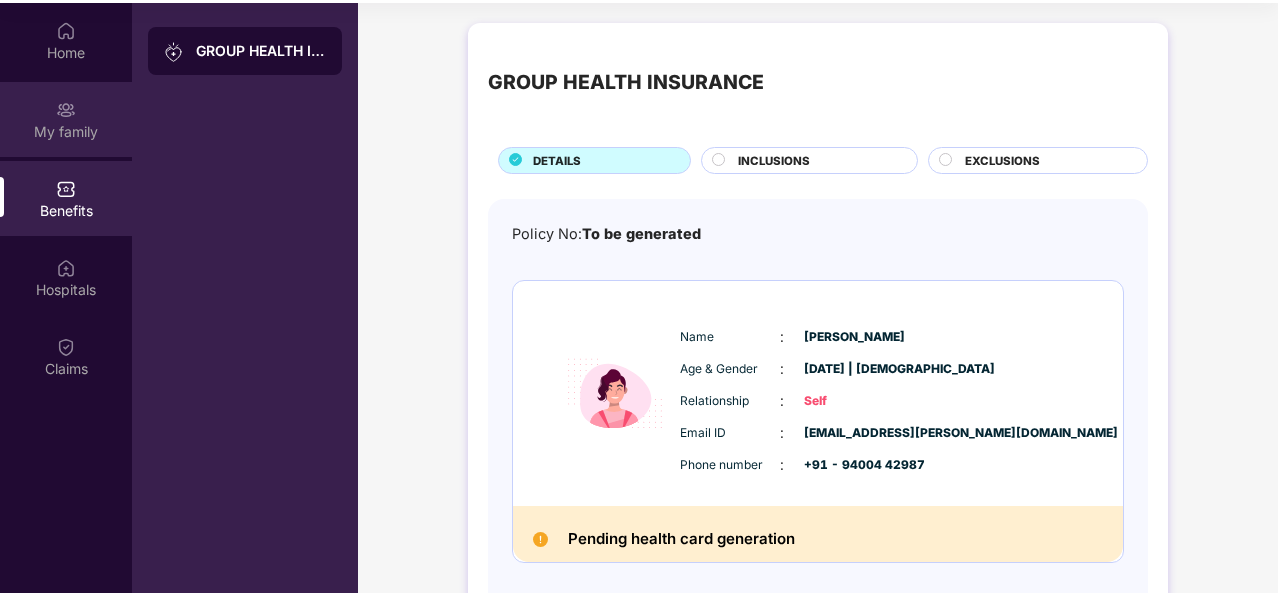 click on "My family" at bounding box center [66, 119] 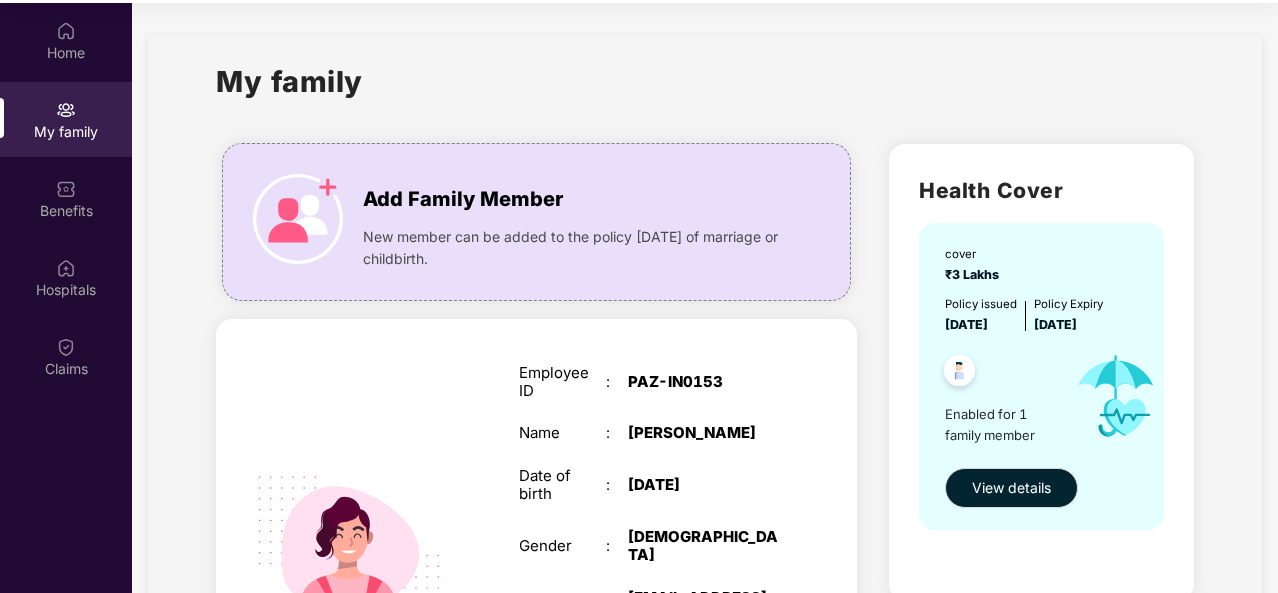 scroll, scrollTop: 259, scrollLeft: 0, axis: vertical 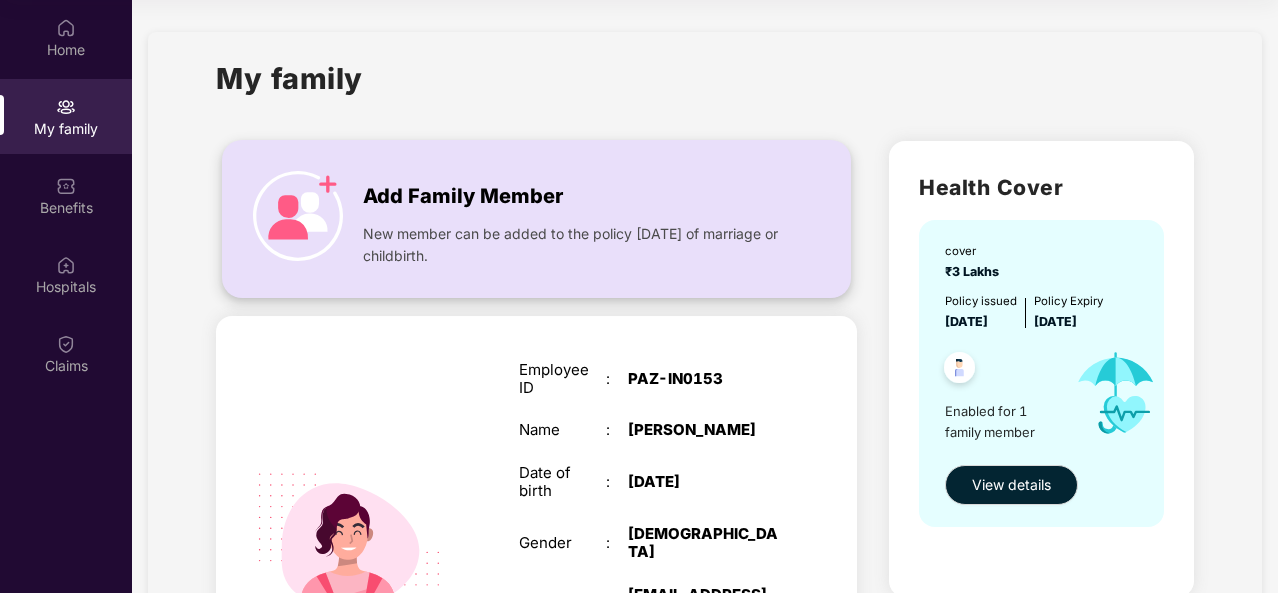 click at bounding box center [298, 216] 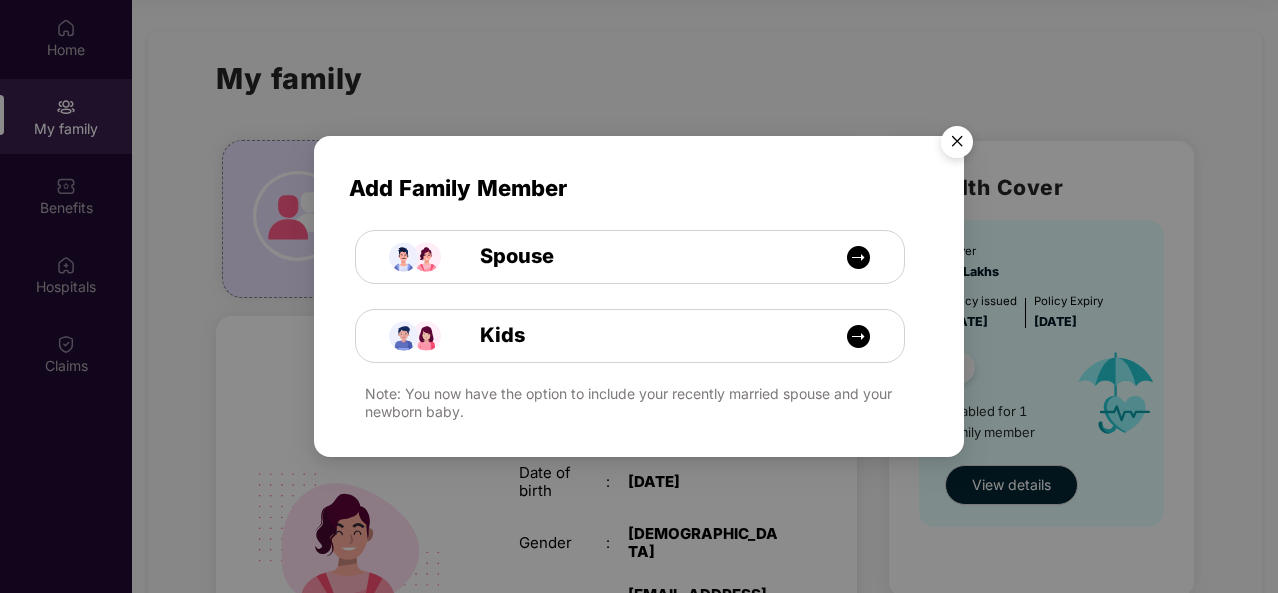 click at bounding box center (957, 145) 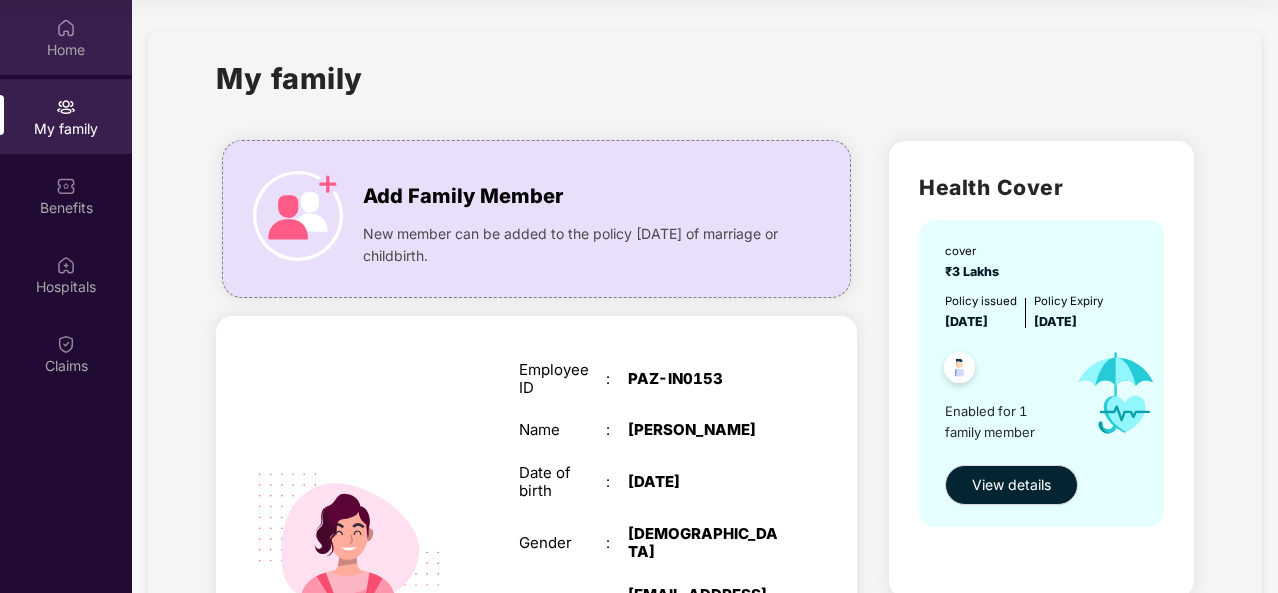 click on "Home" at bounding box center [66, 50] 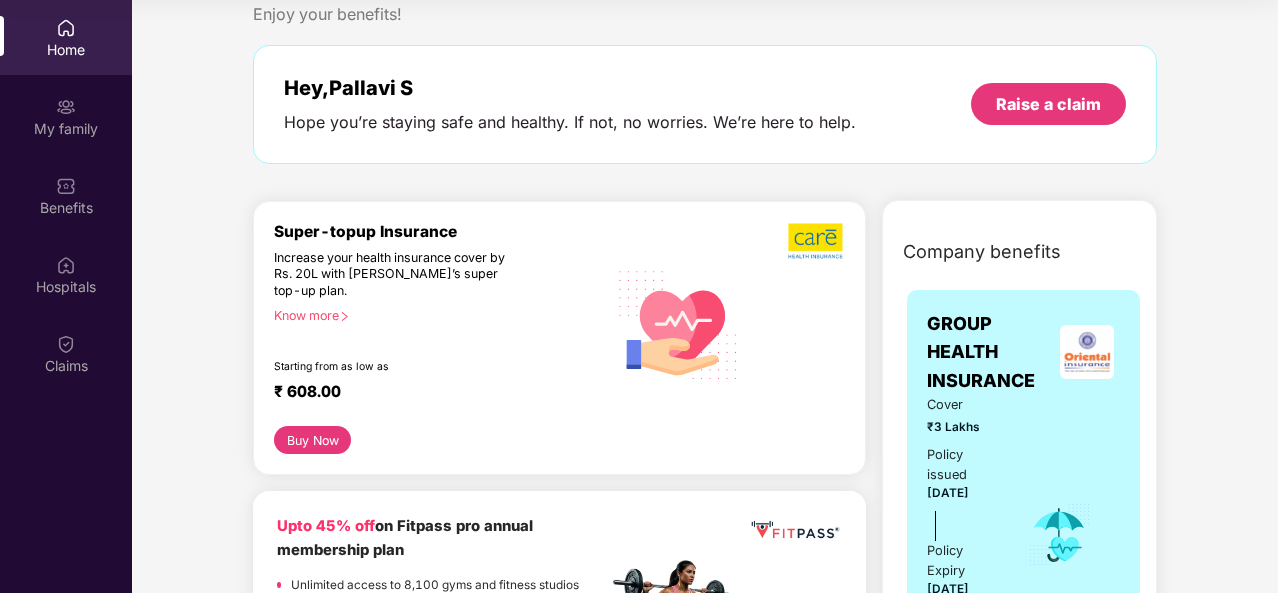 scroll, scrollTop: 50, scrollLeft: 0, axis: vertical 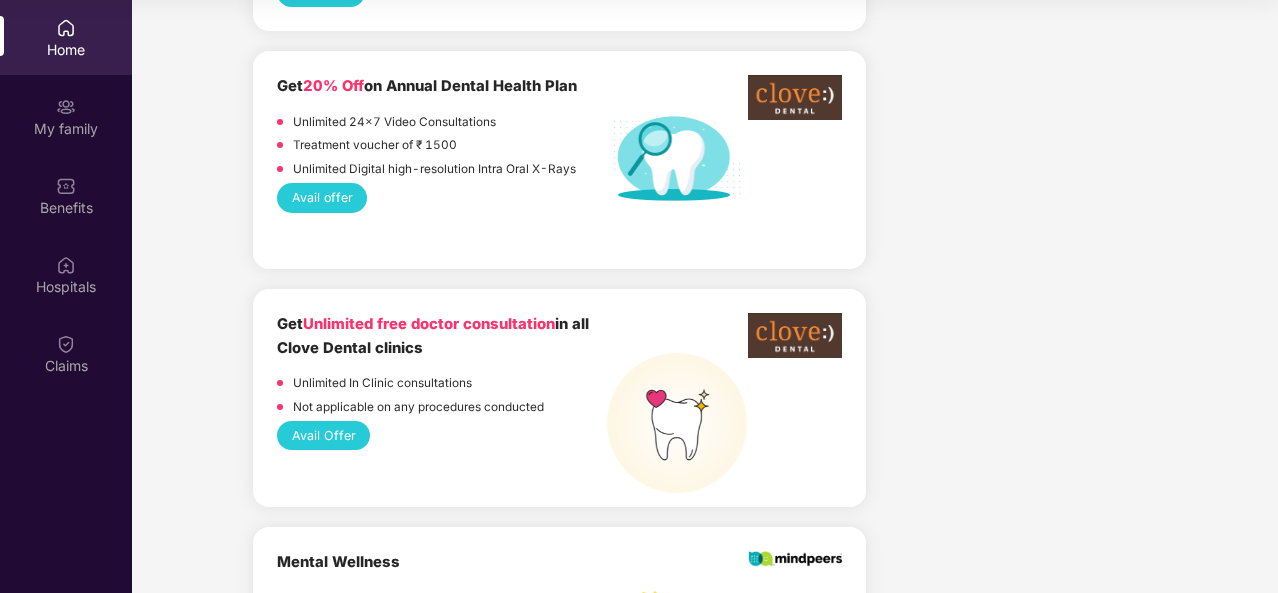 drag, startPoint x: 484, startPoint y: 273, endPoint x: 284, endPoint y: 294, distance: 201.09947 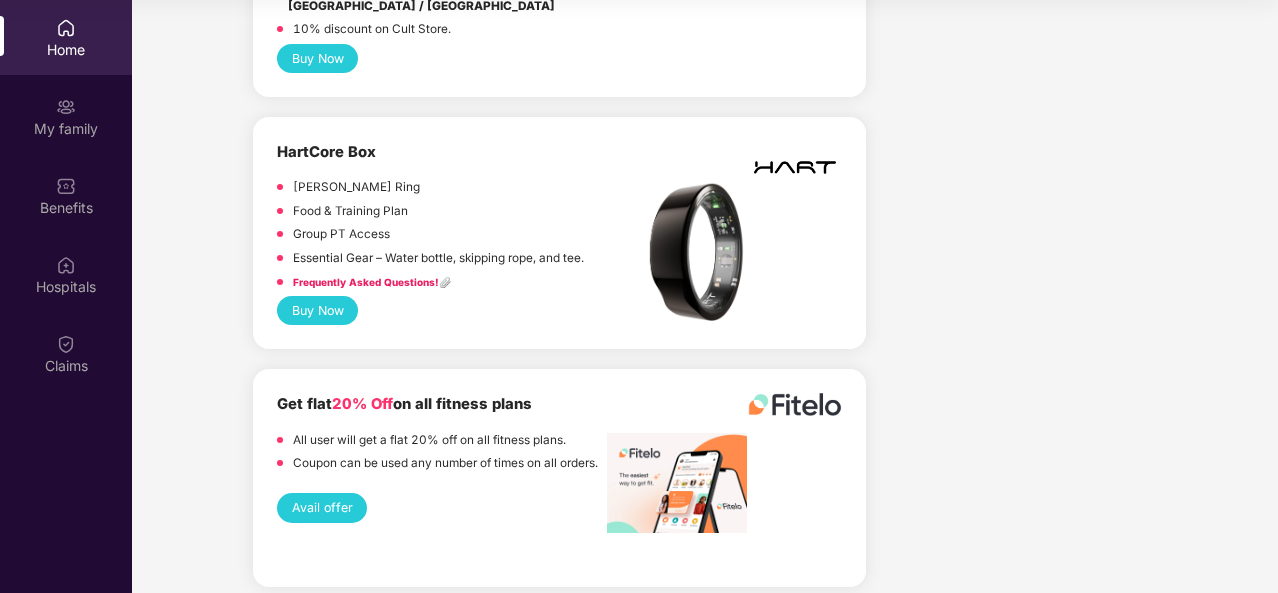 scroll, scrollTop: 6373, scrollLeft: 0, axis: vertical 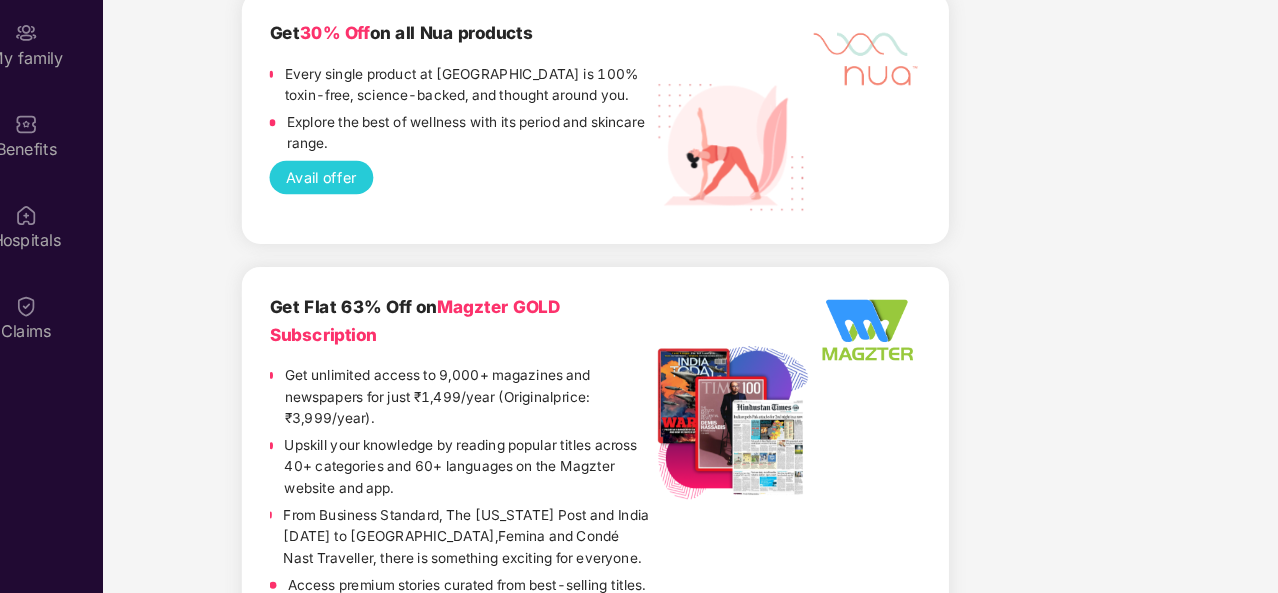 drag, startPoint x: 324, startPoint y: 417, endPoint x: 269, endPoint y: 374, distance: 69.81404 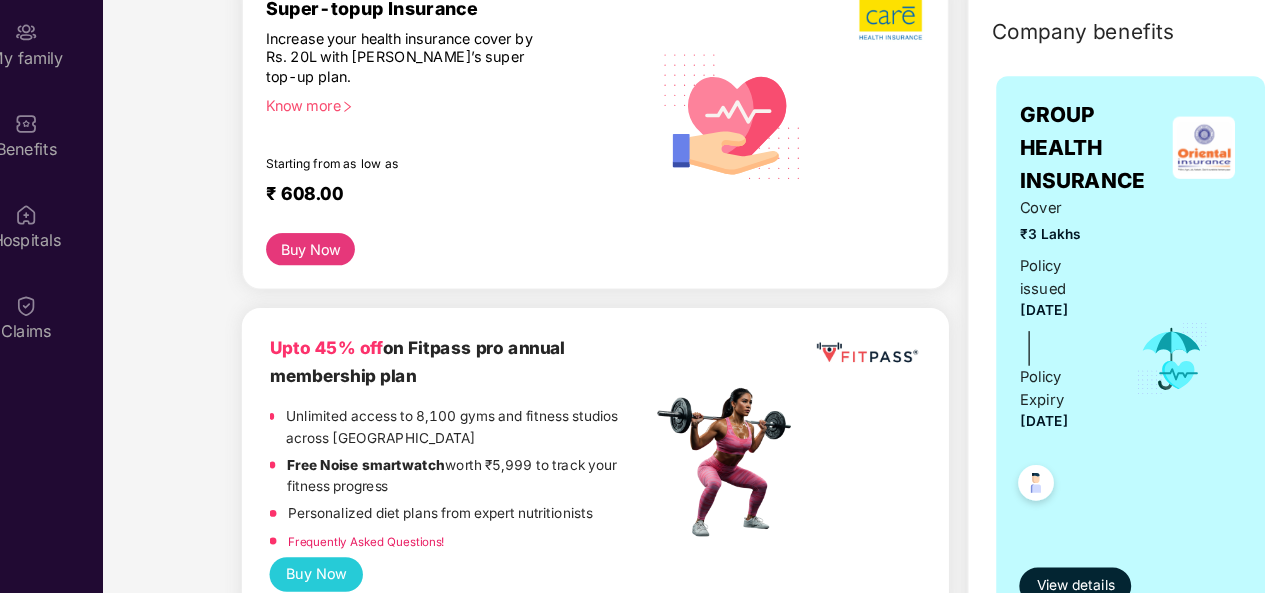 scroll, scrollTop: 0, scrollLeft: 0, axis: both 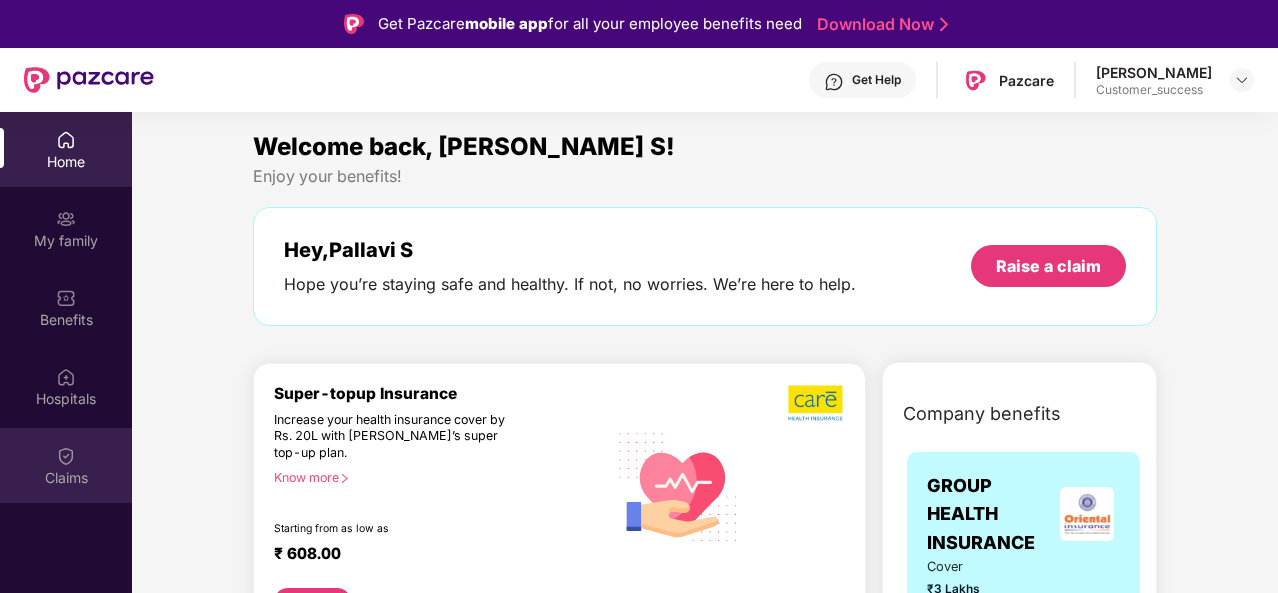 click on "Claims" at bounding box center [66, 465] 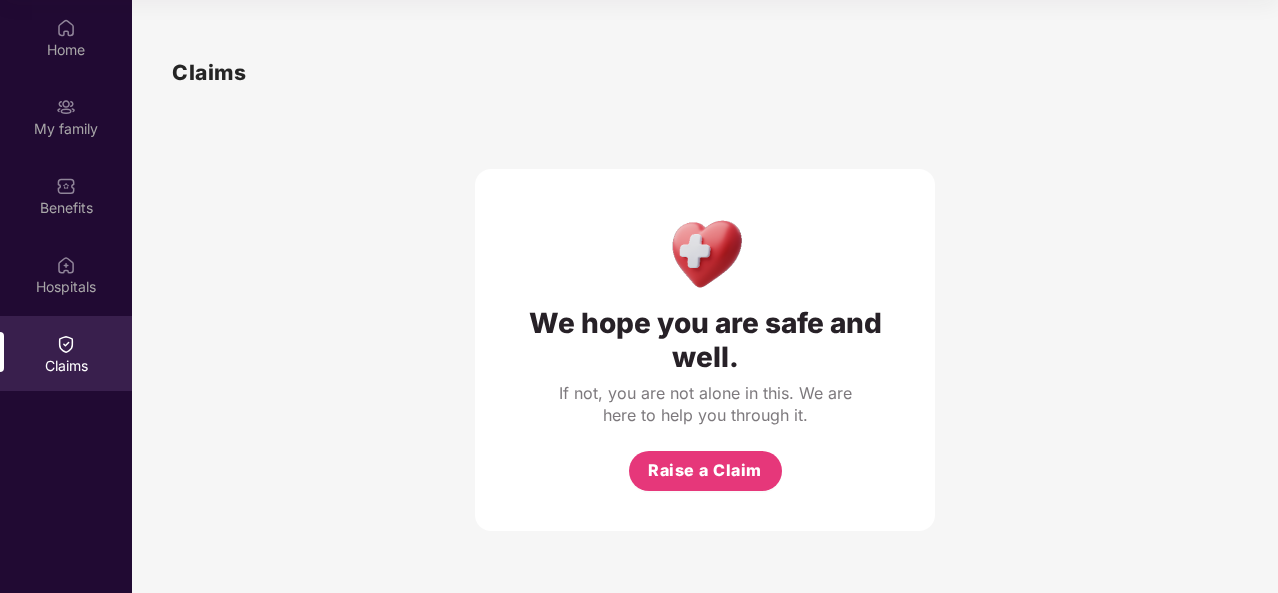 scroll, scrollTop: 0, scrollLeft: 0, axis: both 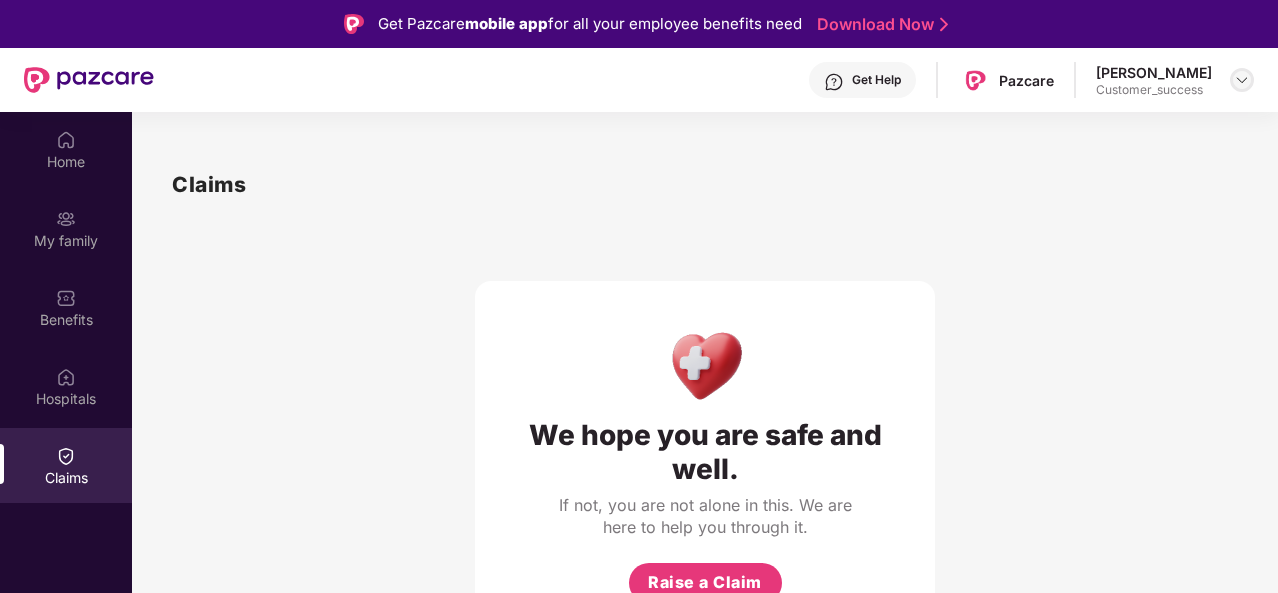 click at bounding box center (1242, 80) 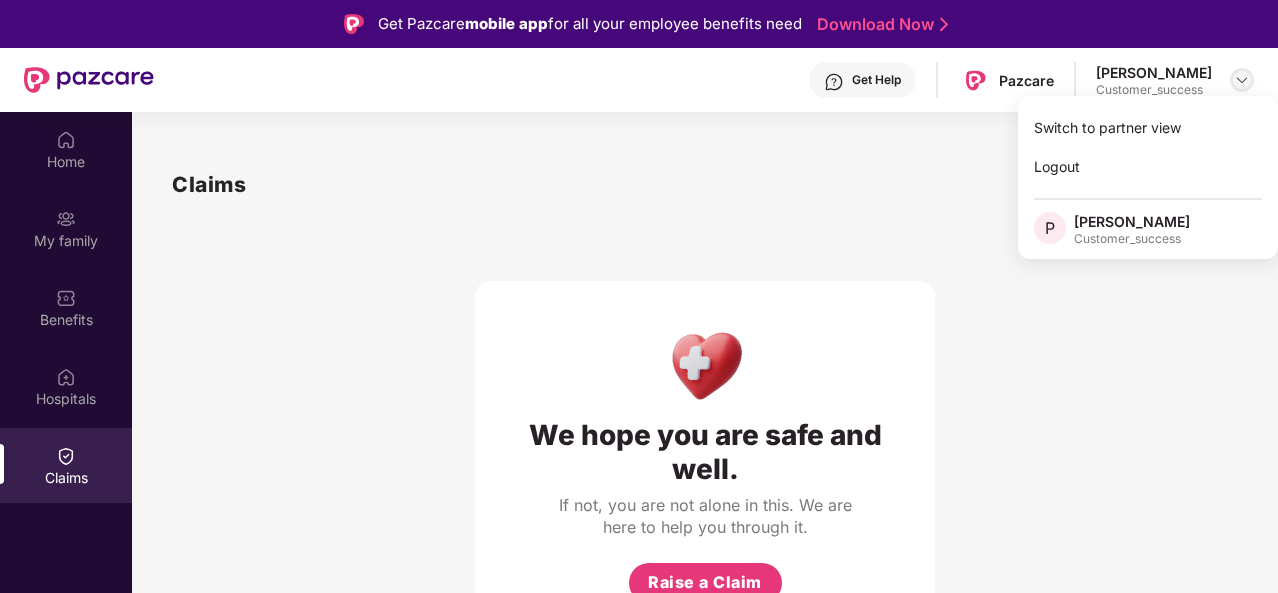 click at bounding box center (1242, 80) 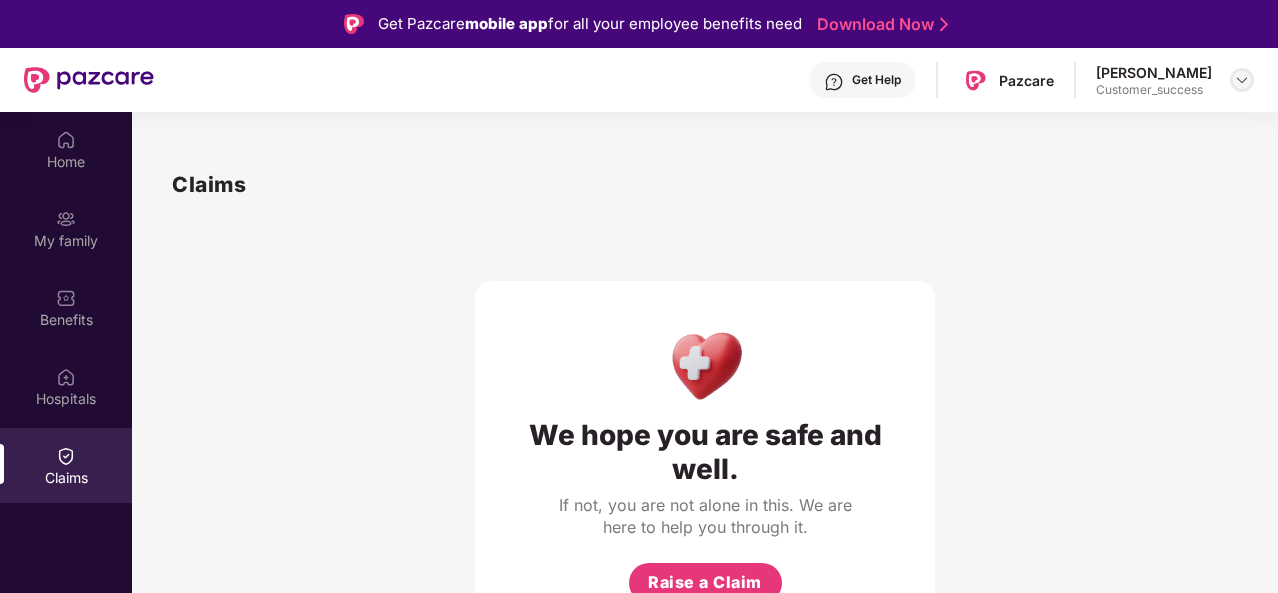 click at bounding box center [1242, 80] 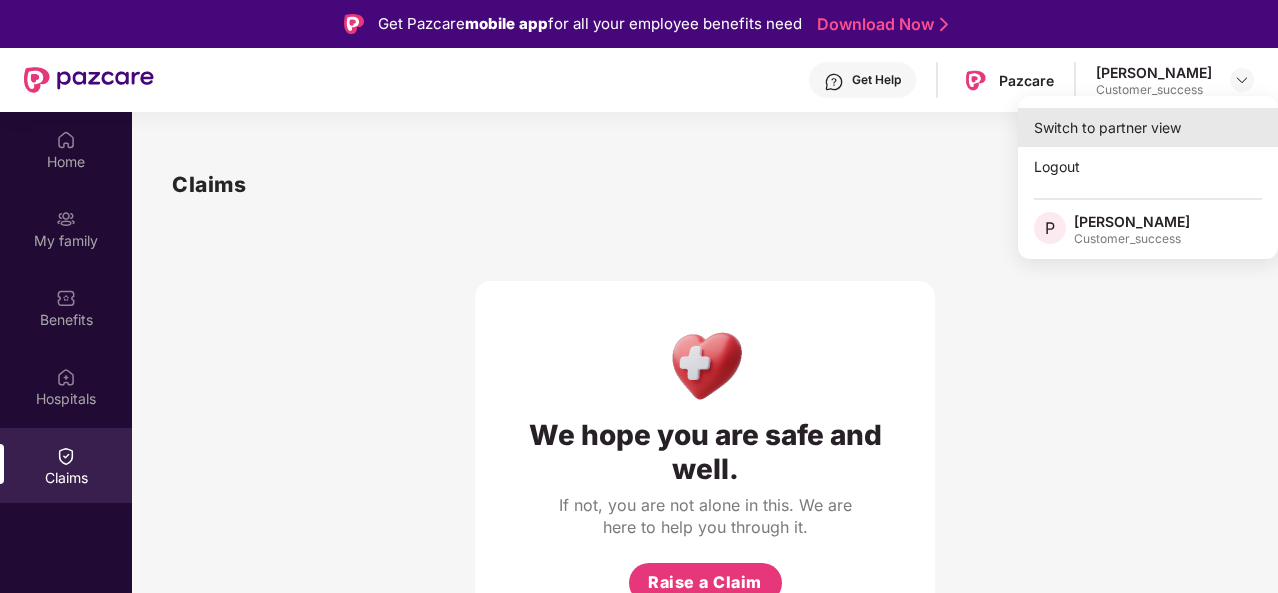 click on "Switch to partner view" at bounding box center [1148, 127] 